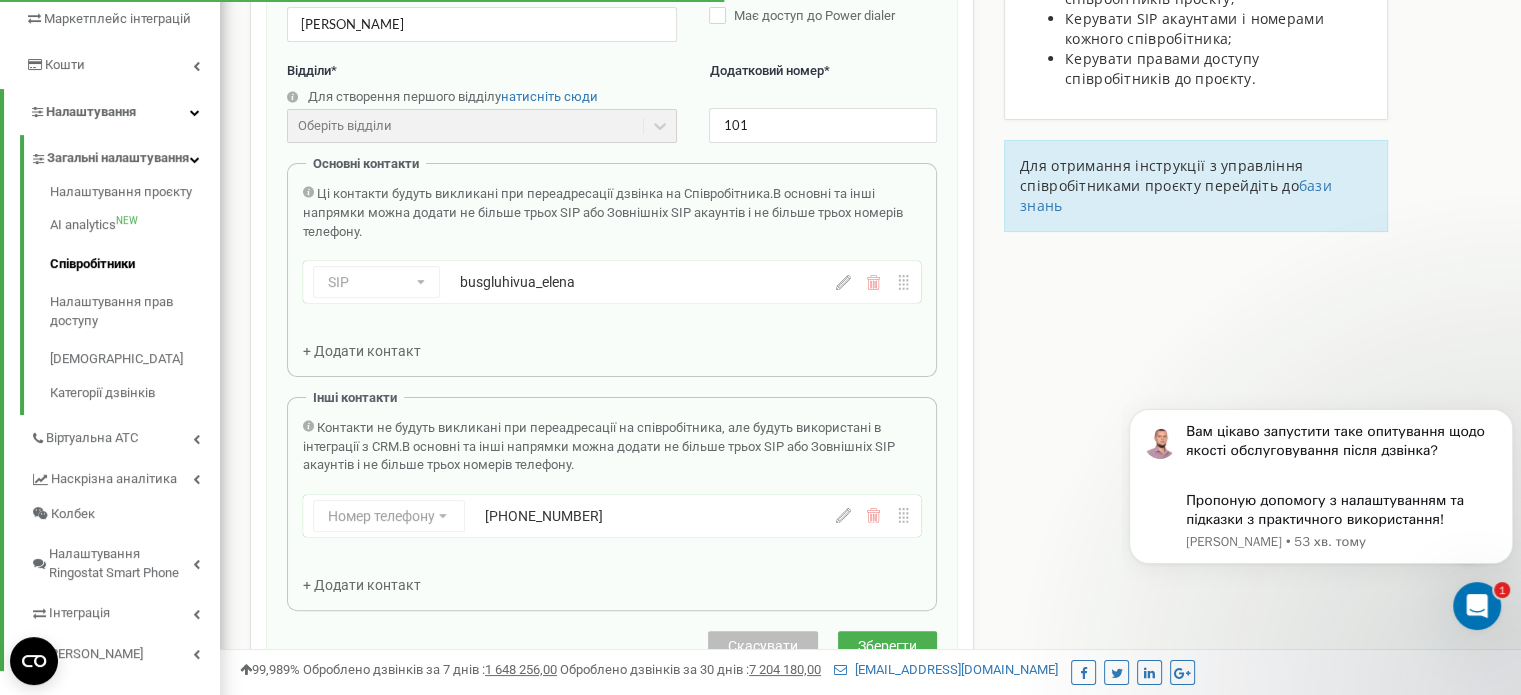 scroll, scrollTop: 0, scrollLeft: 0, axis: both 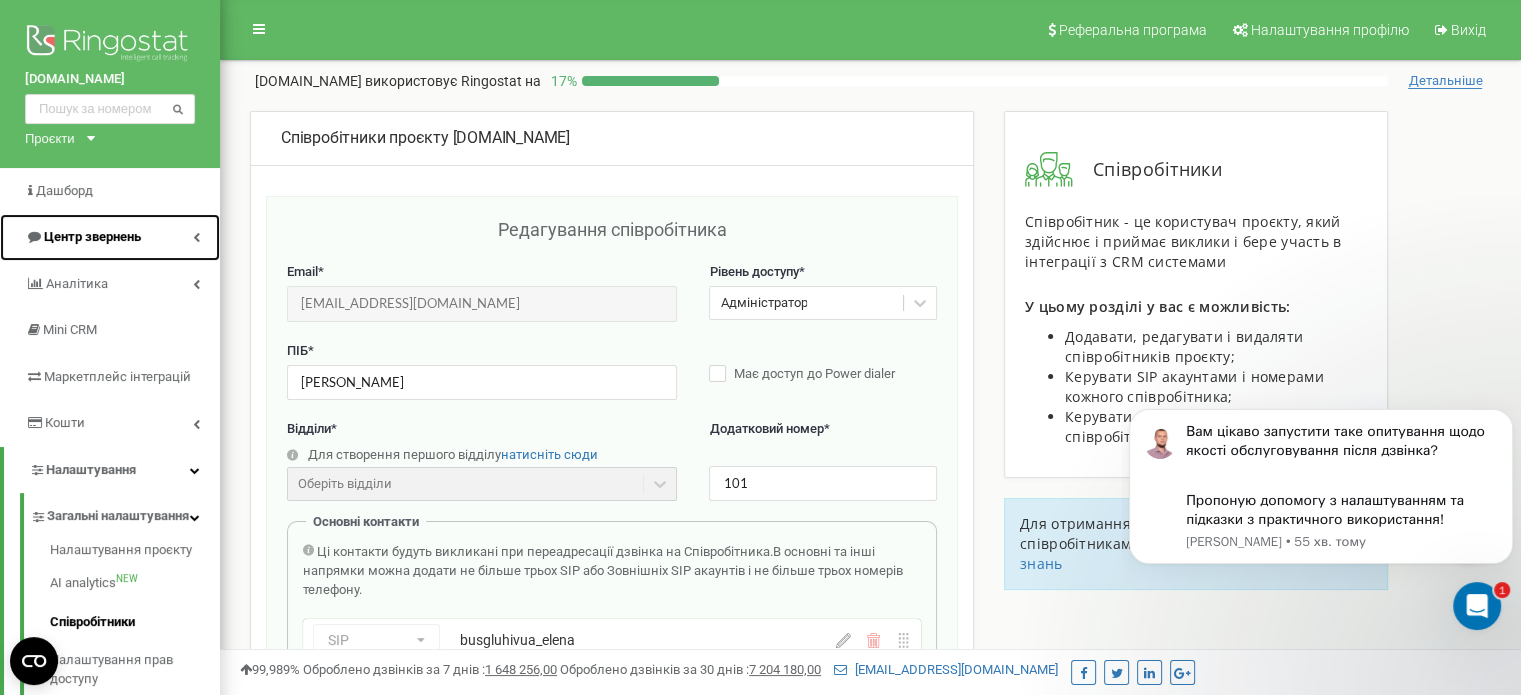 click on "Центр звернень" at bounding box center [92, 236] 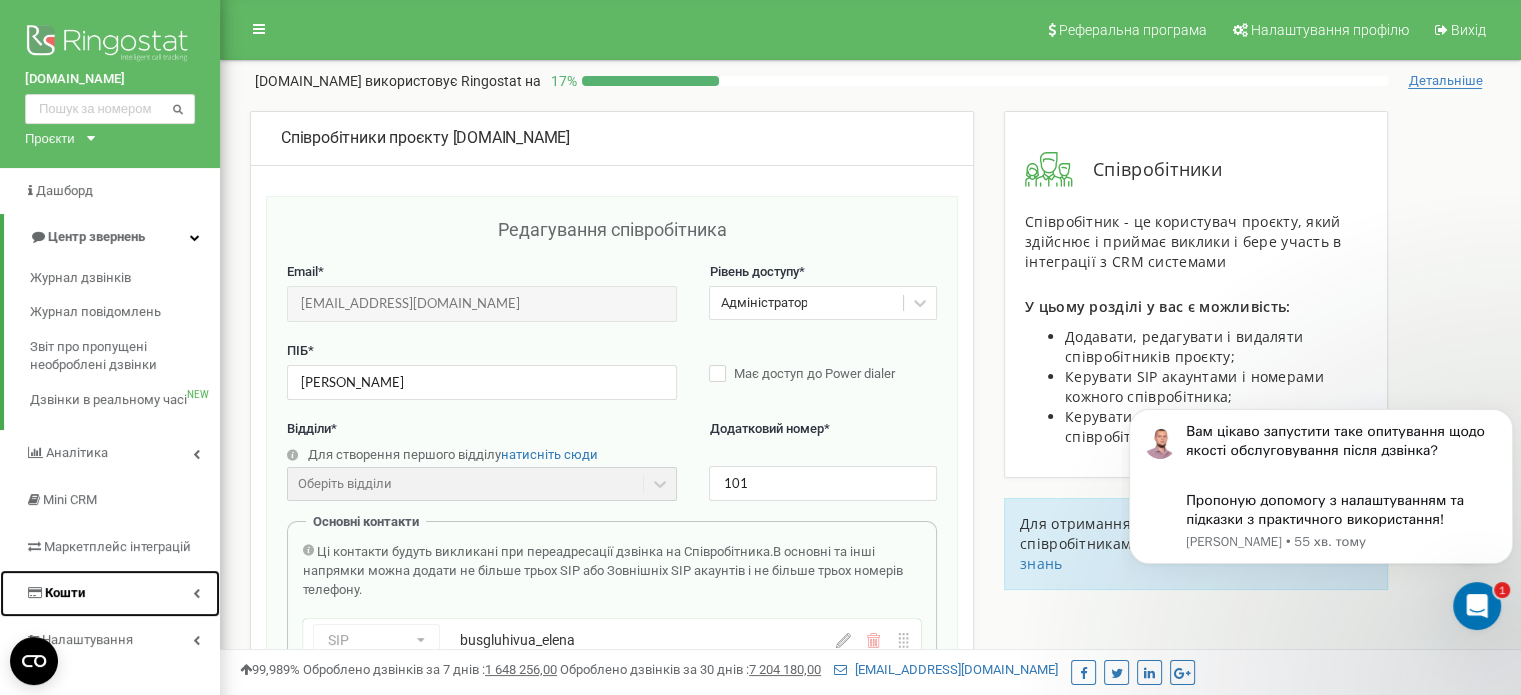 click on "Кошти" at bounding box center (110, 593) 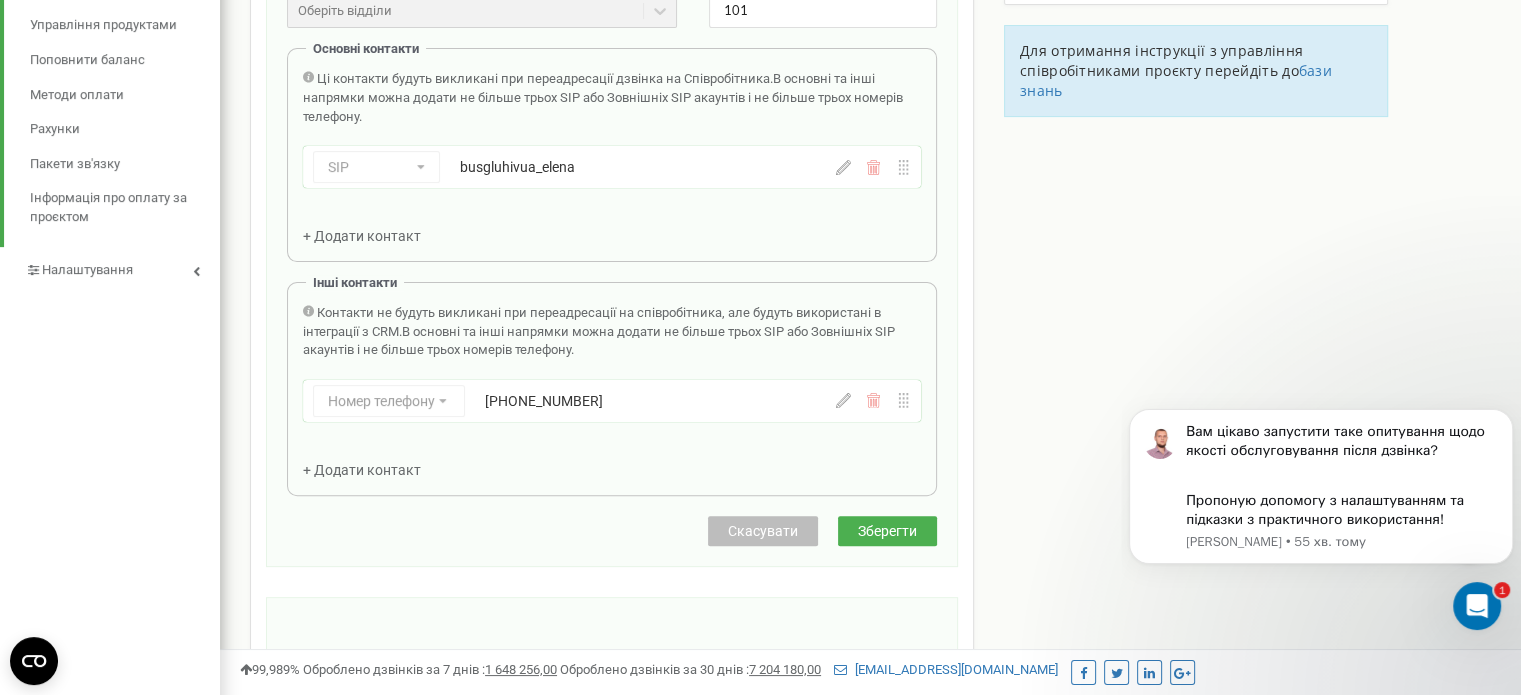 scroll, scrollTop: 471, scrollLeft: 0, axis: vertical 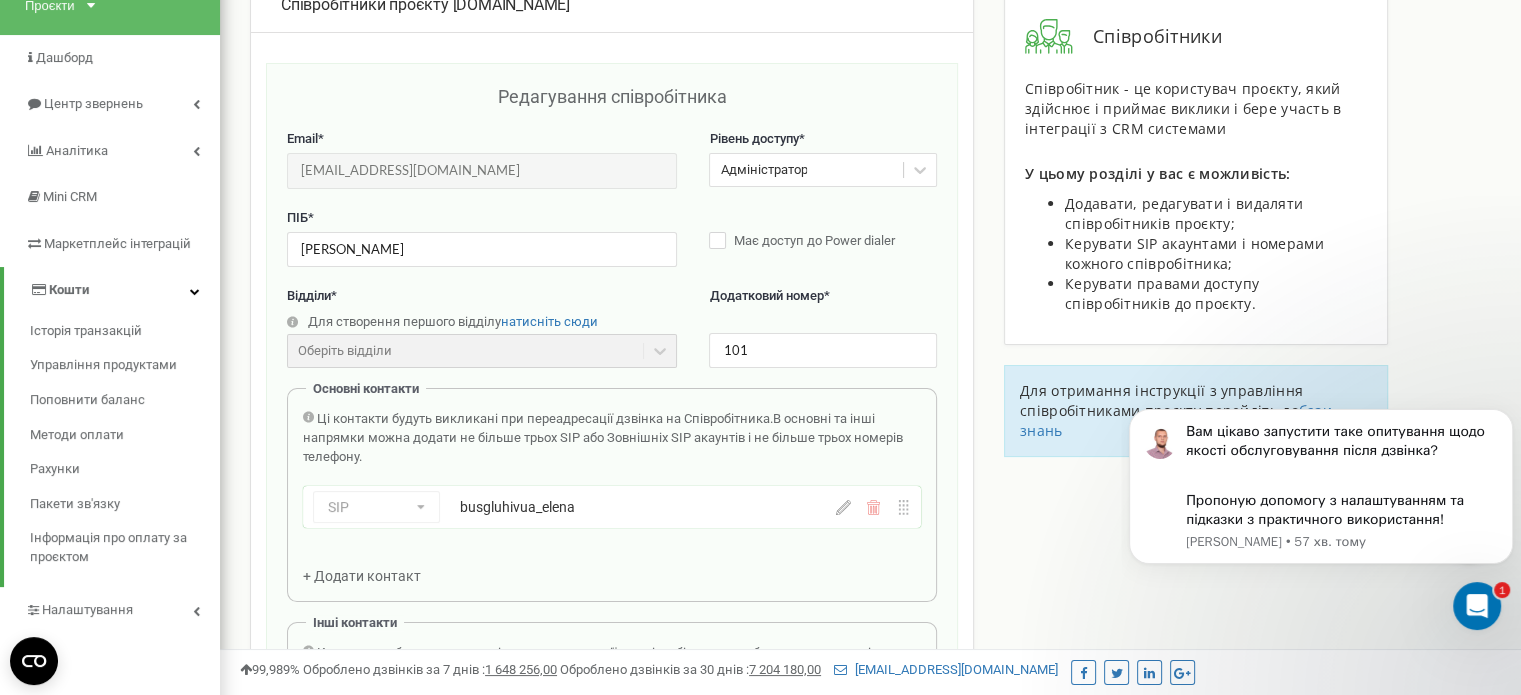 click 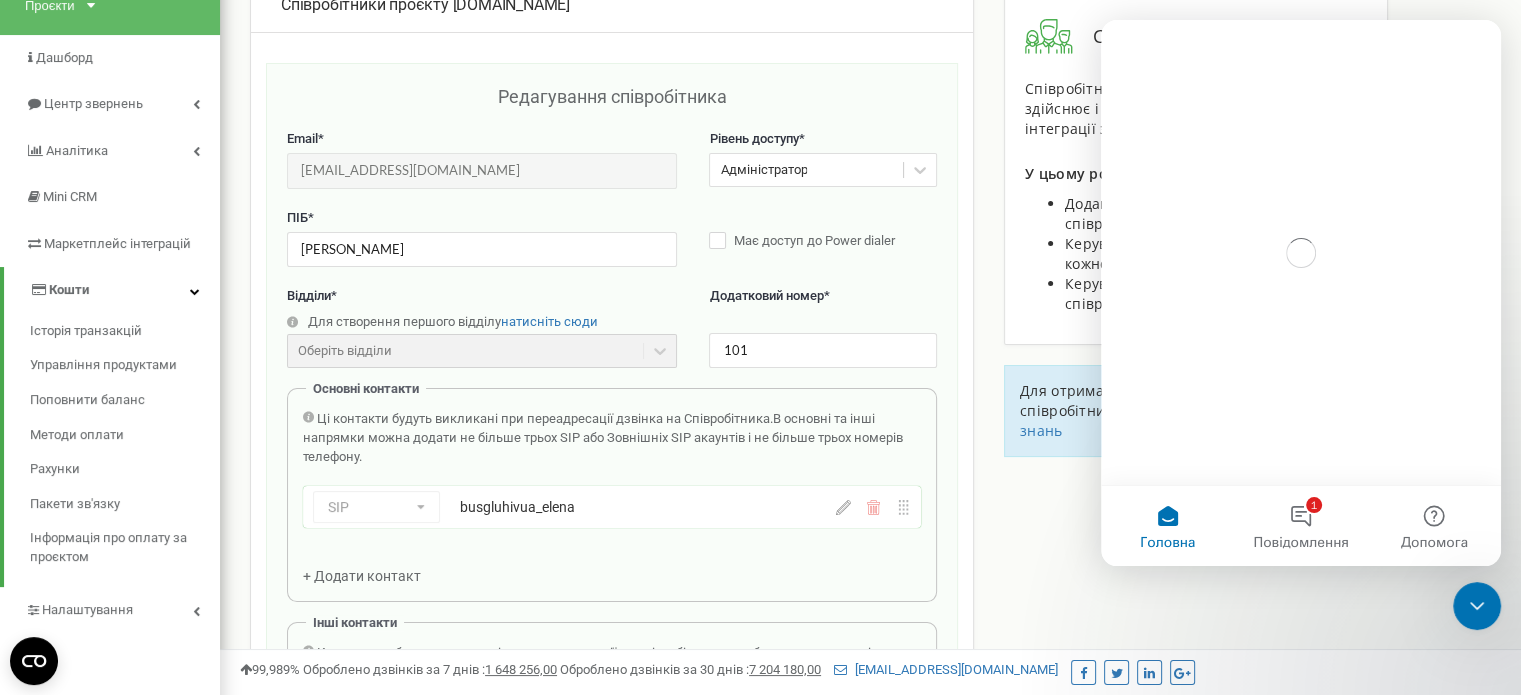 scroll, scrollTop: 0, scrollLeft: 0, axis: both 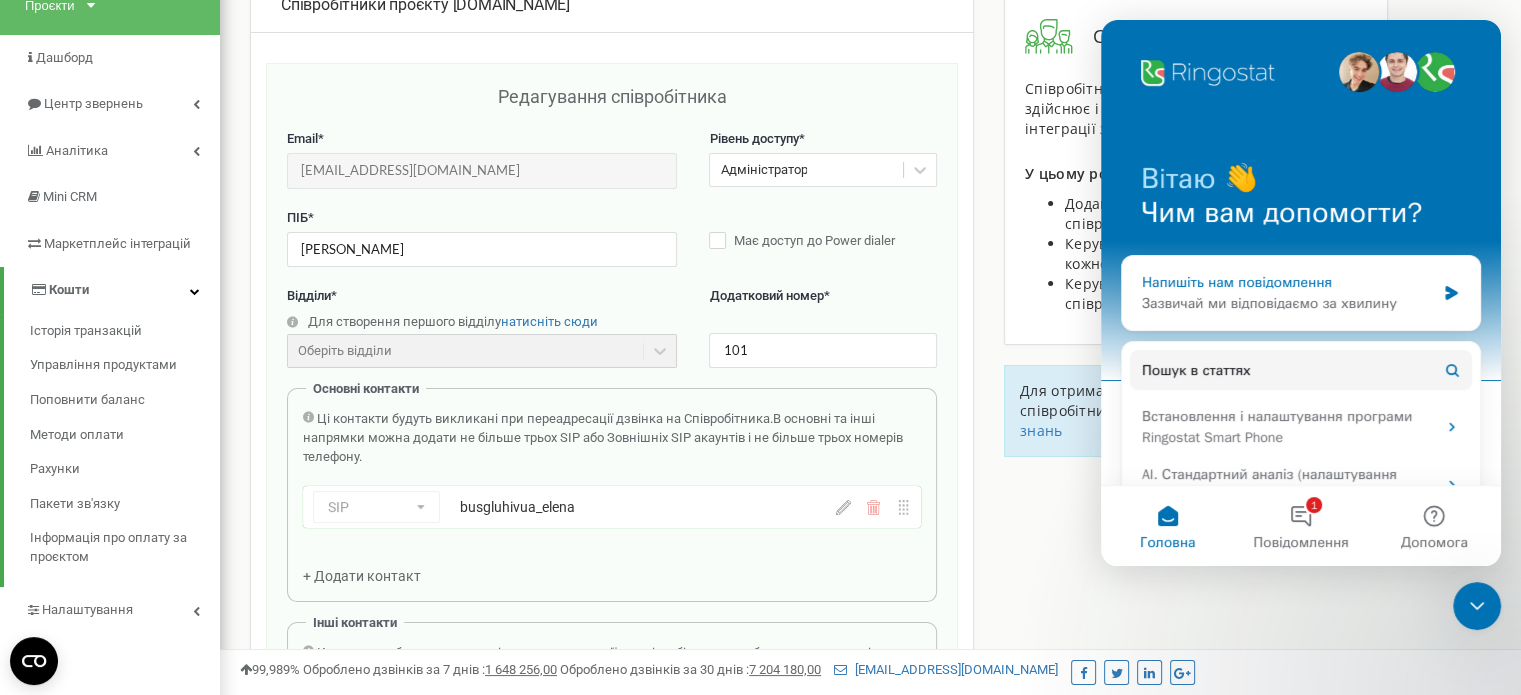 click on "Зазвичай ми відповідаємо за хвилину" at bounding box center [1288, 303] 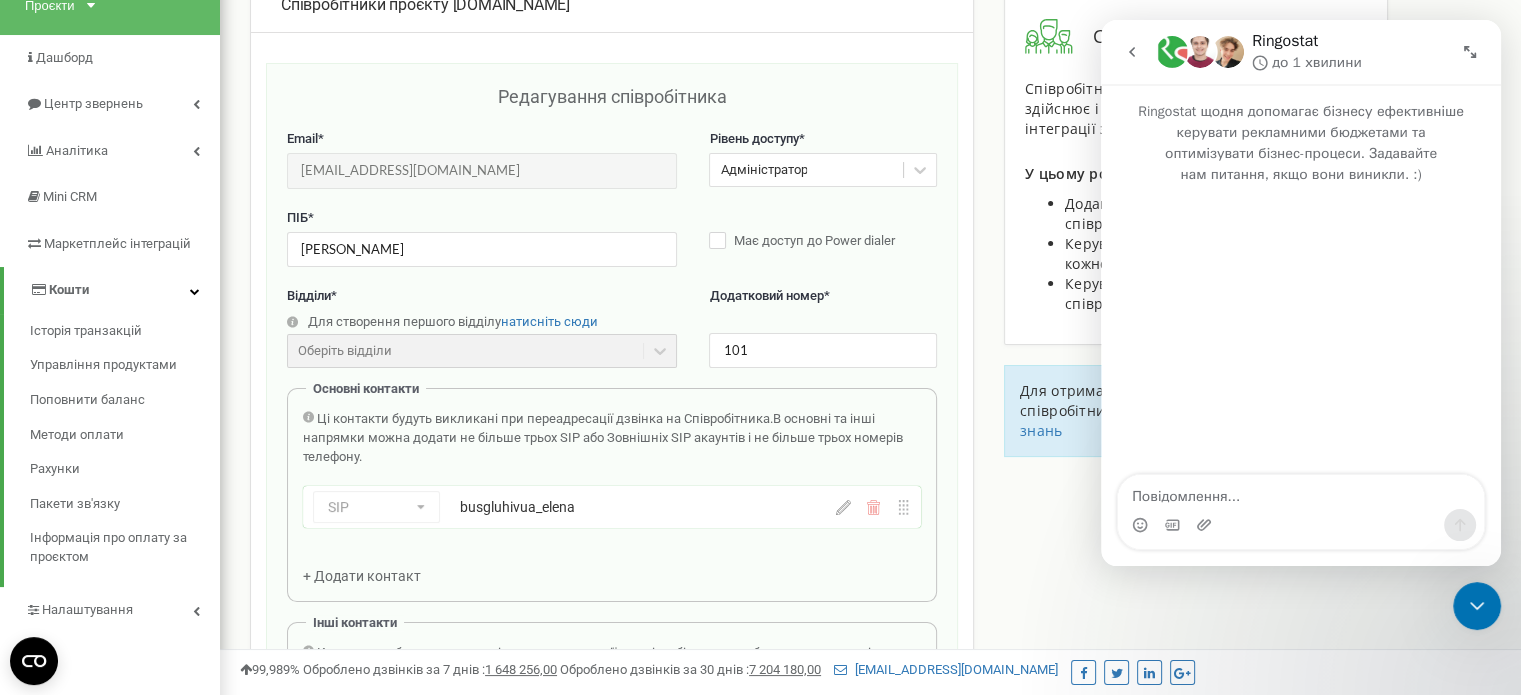 click at bounding box center [1301, 492] 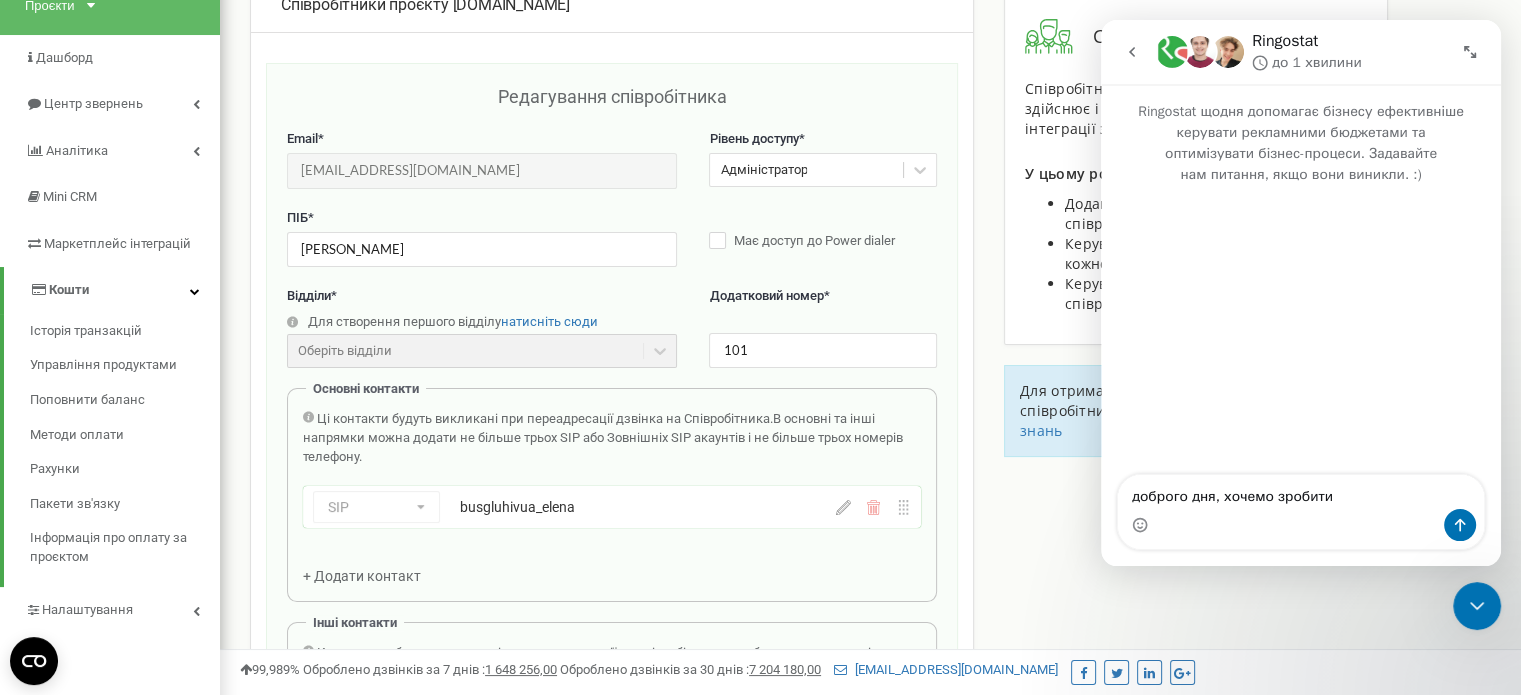 click on "доброго дня, хочемо зробити" at bounding box center (1301, 492) 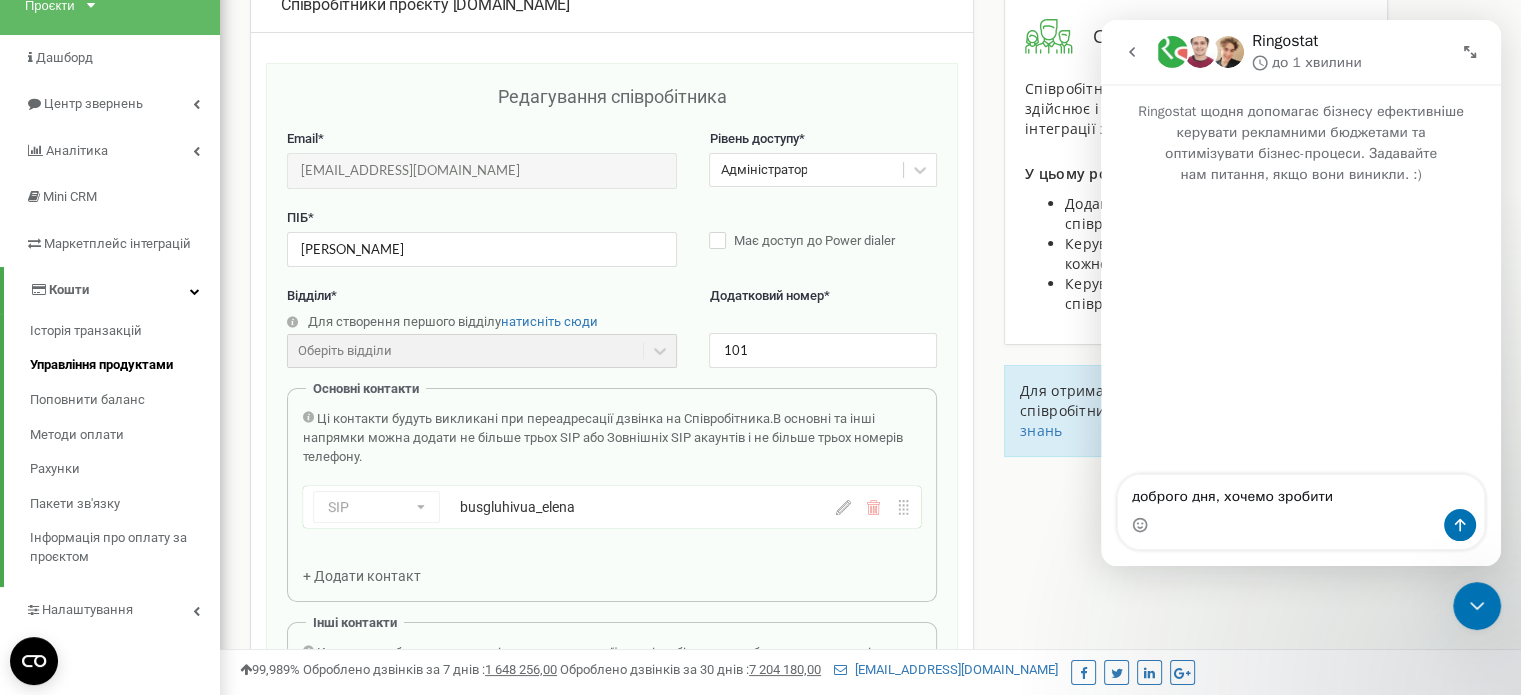 type on "доброго дня, хочемо зробити" 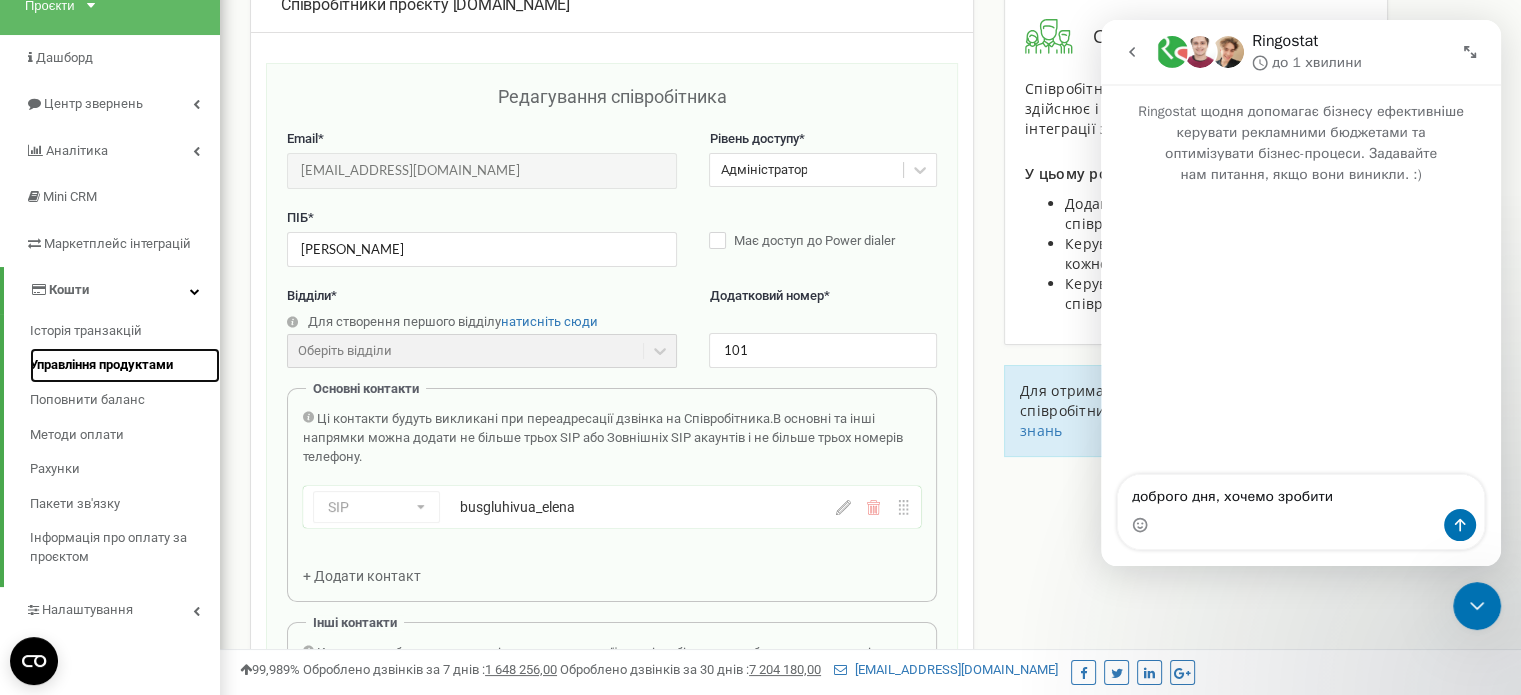 click on "Управління продуктами" at bounding box center [101, 365] 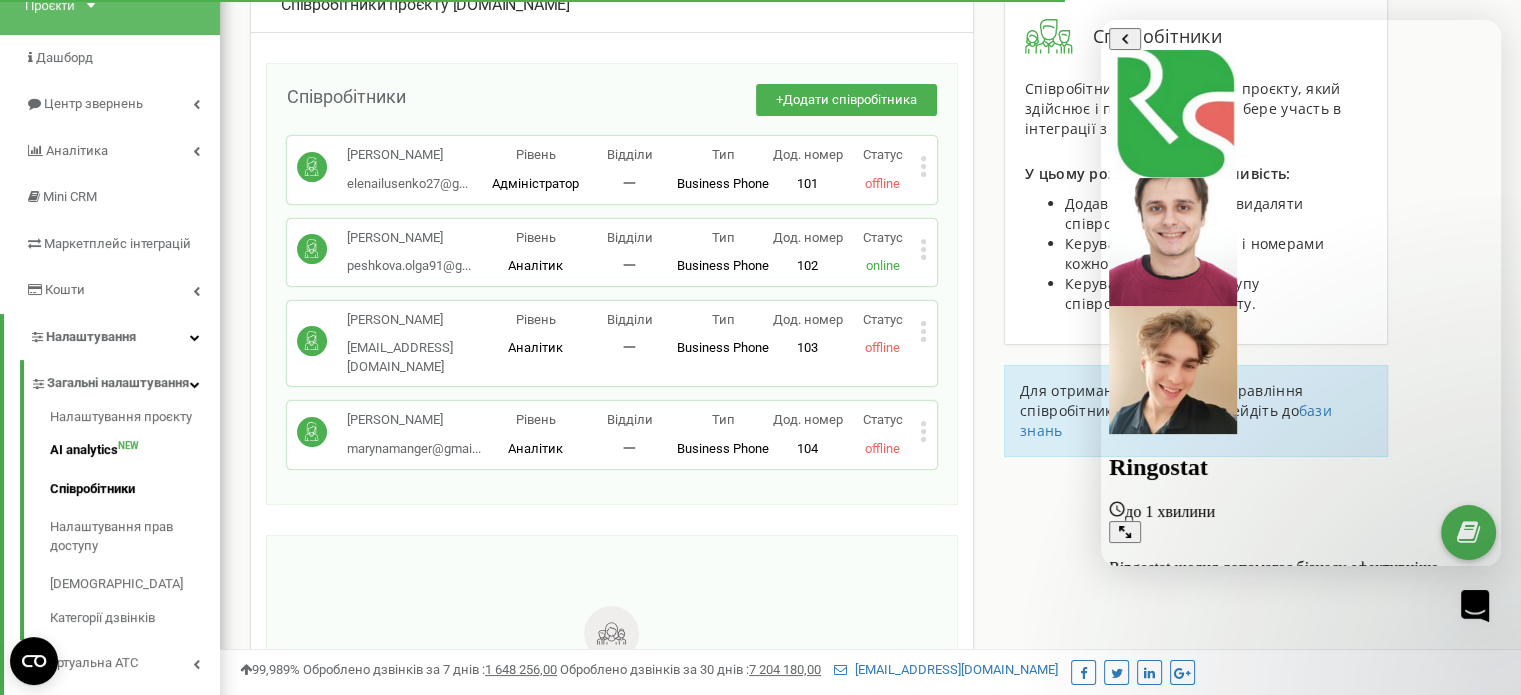 scroll, scrollTop: 133, scrollLeft: 0, axis: vertical 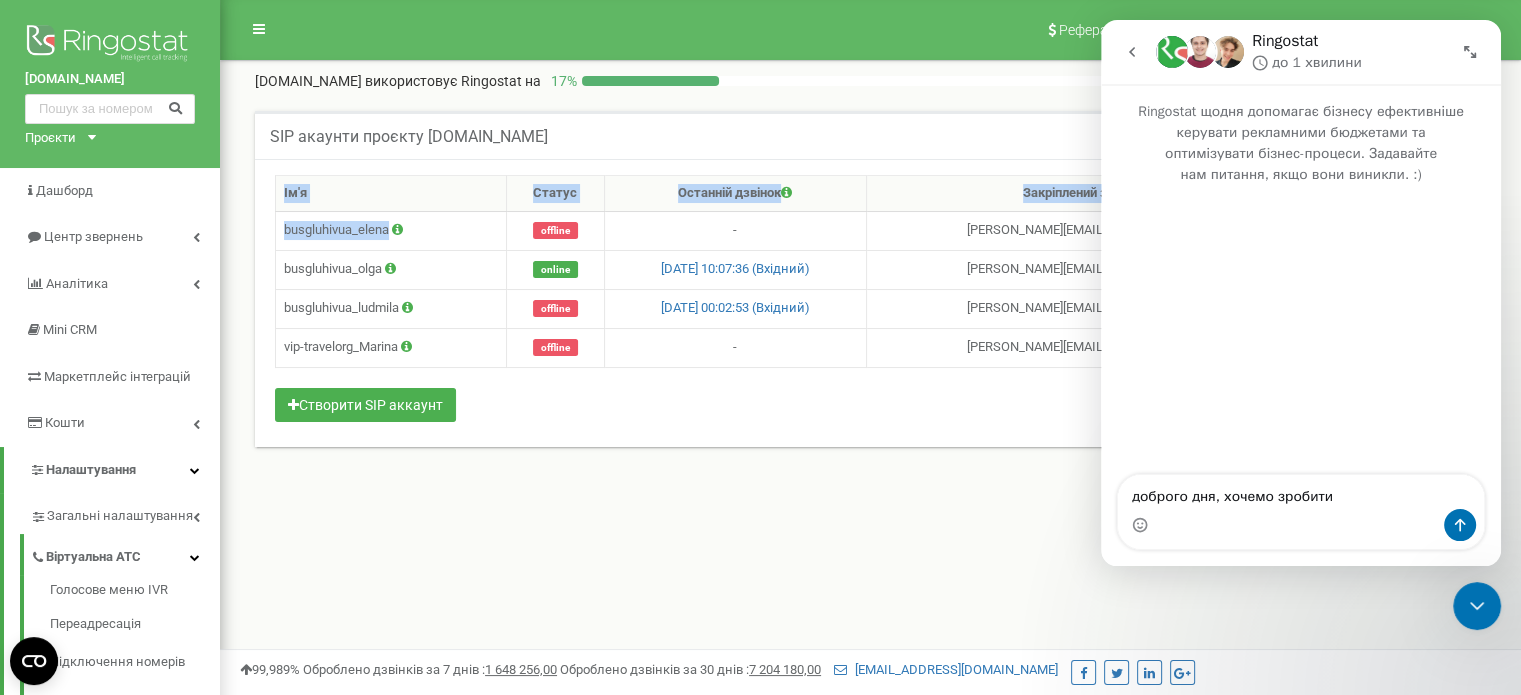 drag, startPoint x: 388, startPoint y: 227, endPoint x: 255, endPoint y: 221, distance: 133.13527 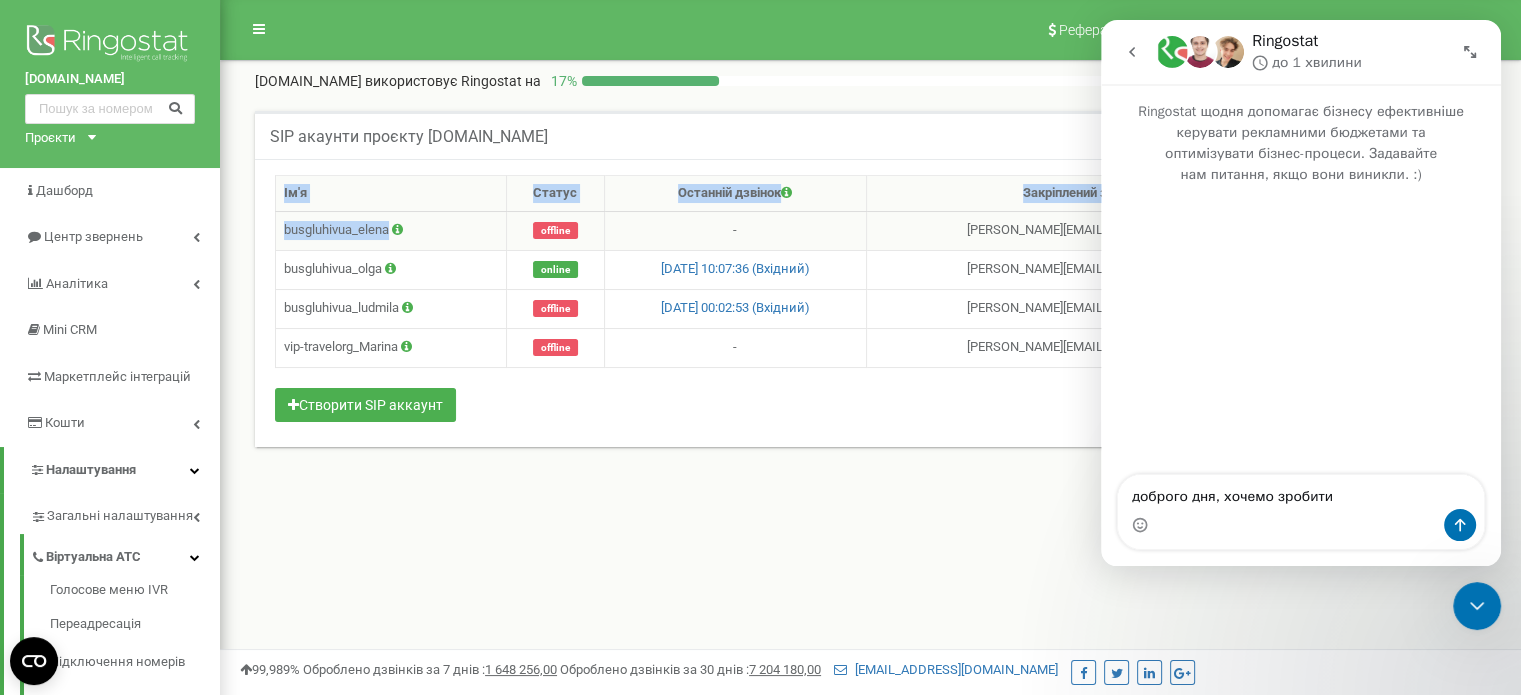click on "busgluhivua_elena" at bounding box center (391, 230) 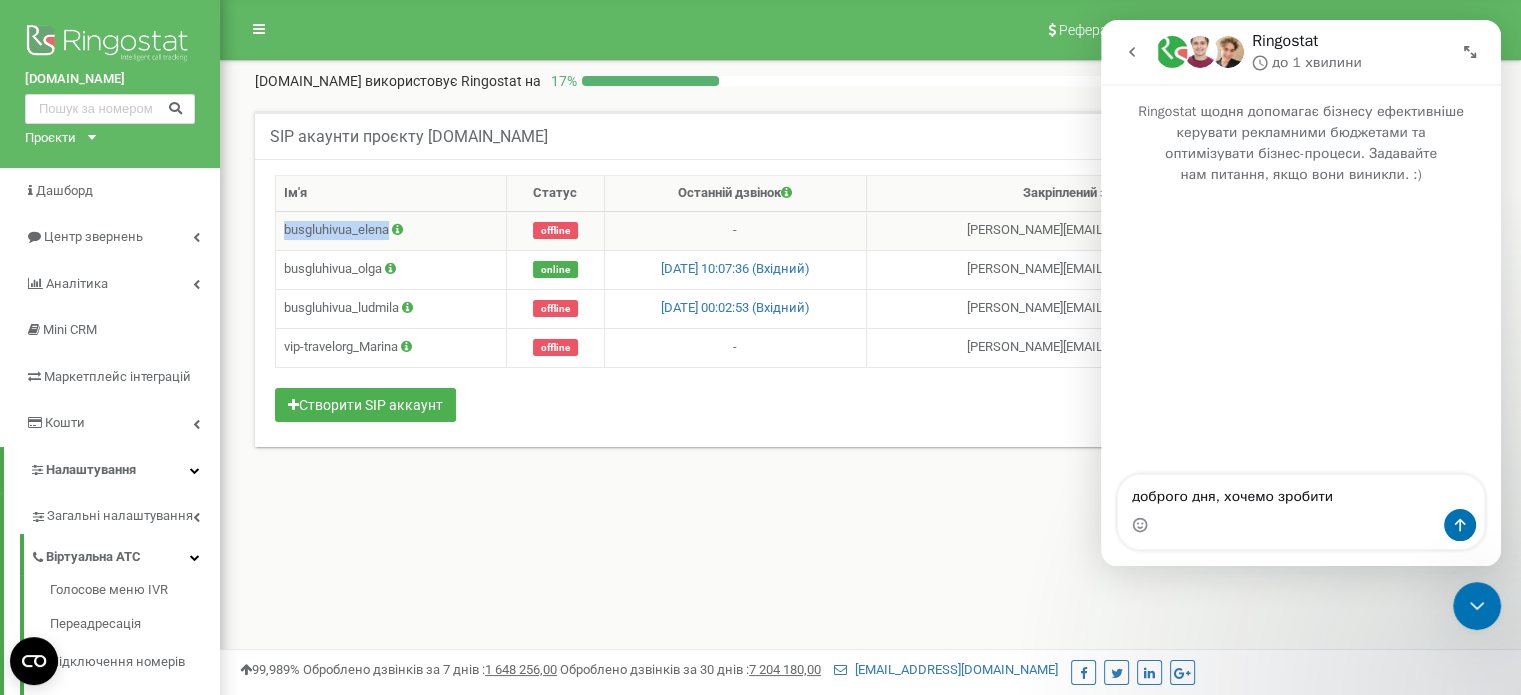 drag, startPoint x: 392, startPoint y: 230, endPoint x: 284, endPoint y: 235, distance: 108.11568 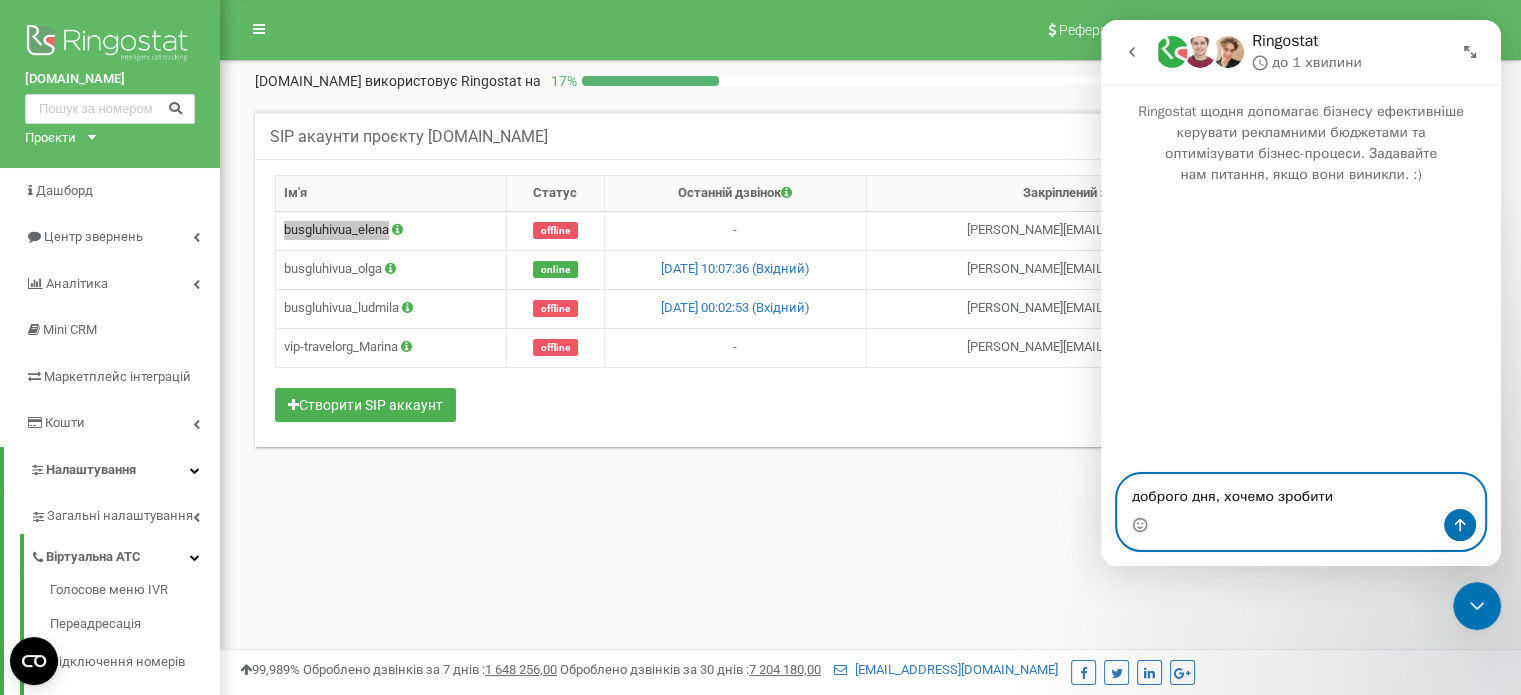 click on "доброго дня, хочемо зробити" at bounding box center (1301, 492) 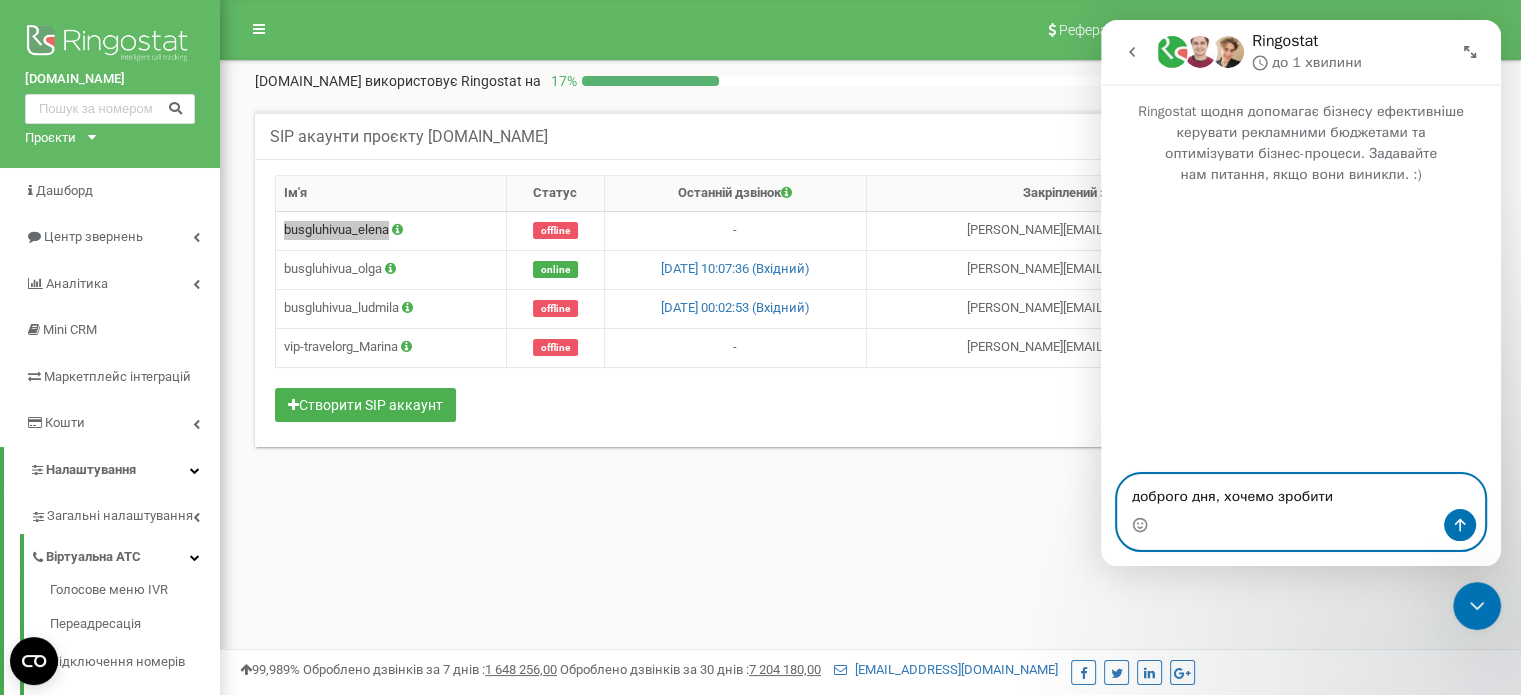 paste on "busgluhivua_elena" 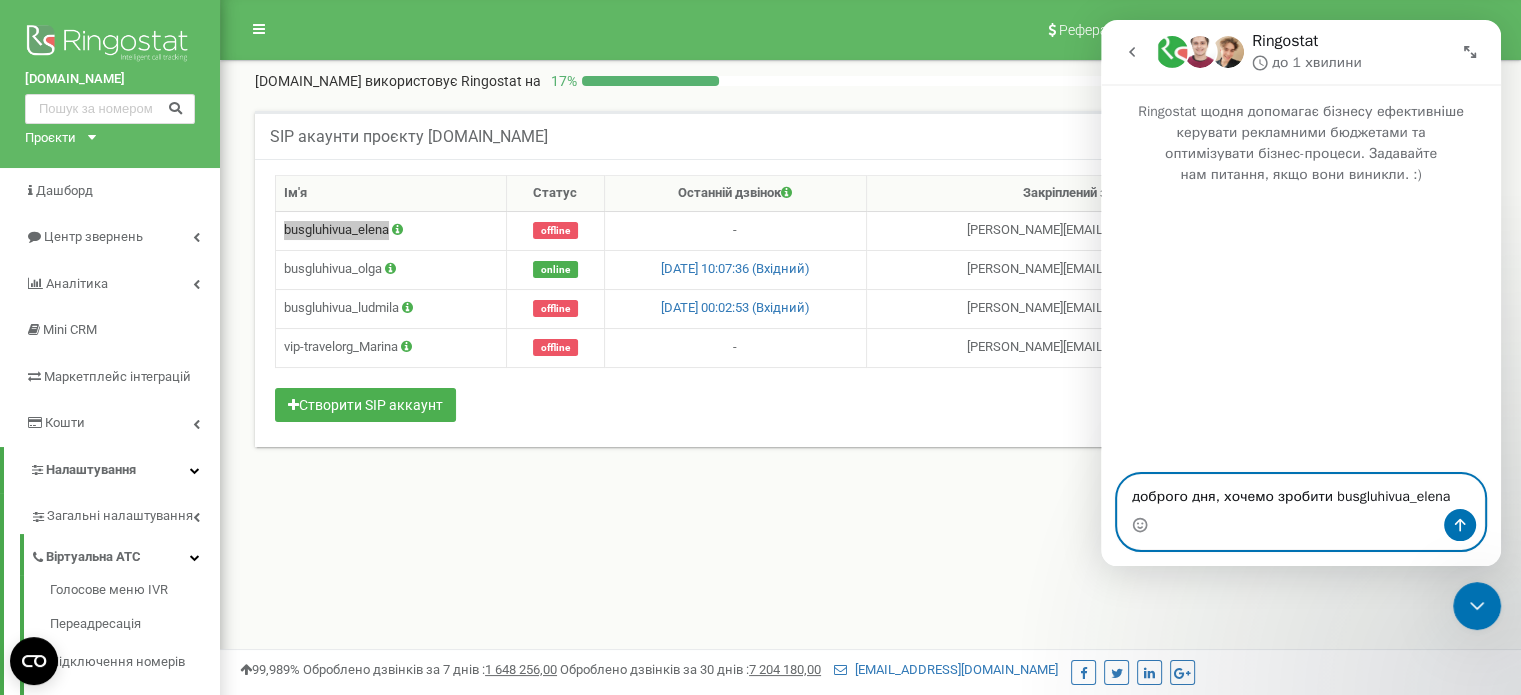 click on "доброго дня, хочемо зробити busgluhivua_elena" at bounding box center (1301, 492) 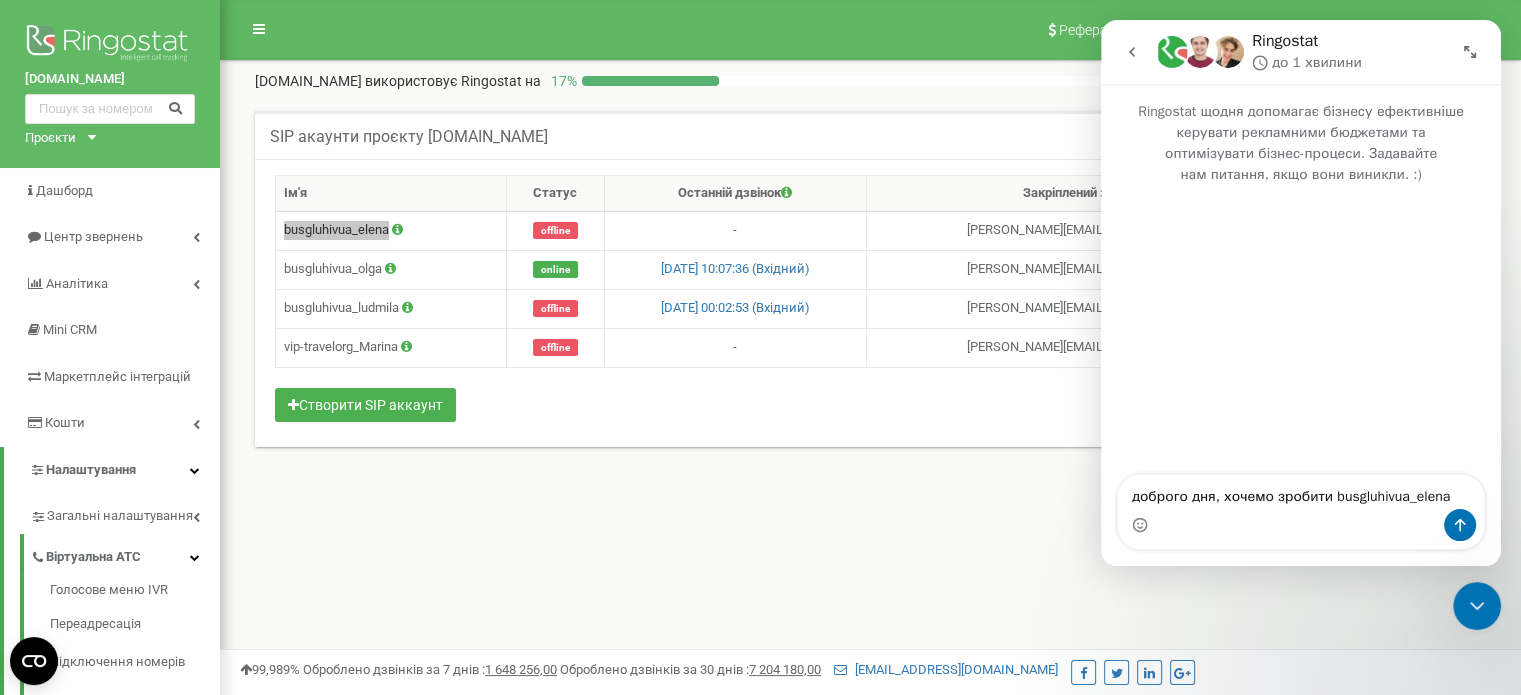 drag, startPoint x: 1349, startPoint y: 525, endPoint x: 1359, endPoint y: 543, distance: 20.59126 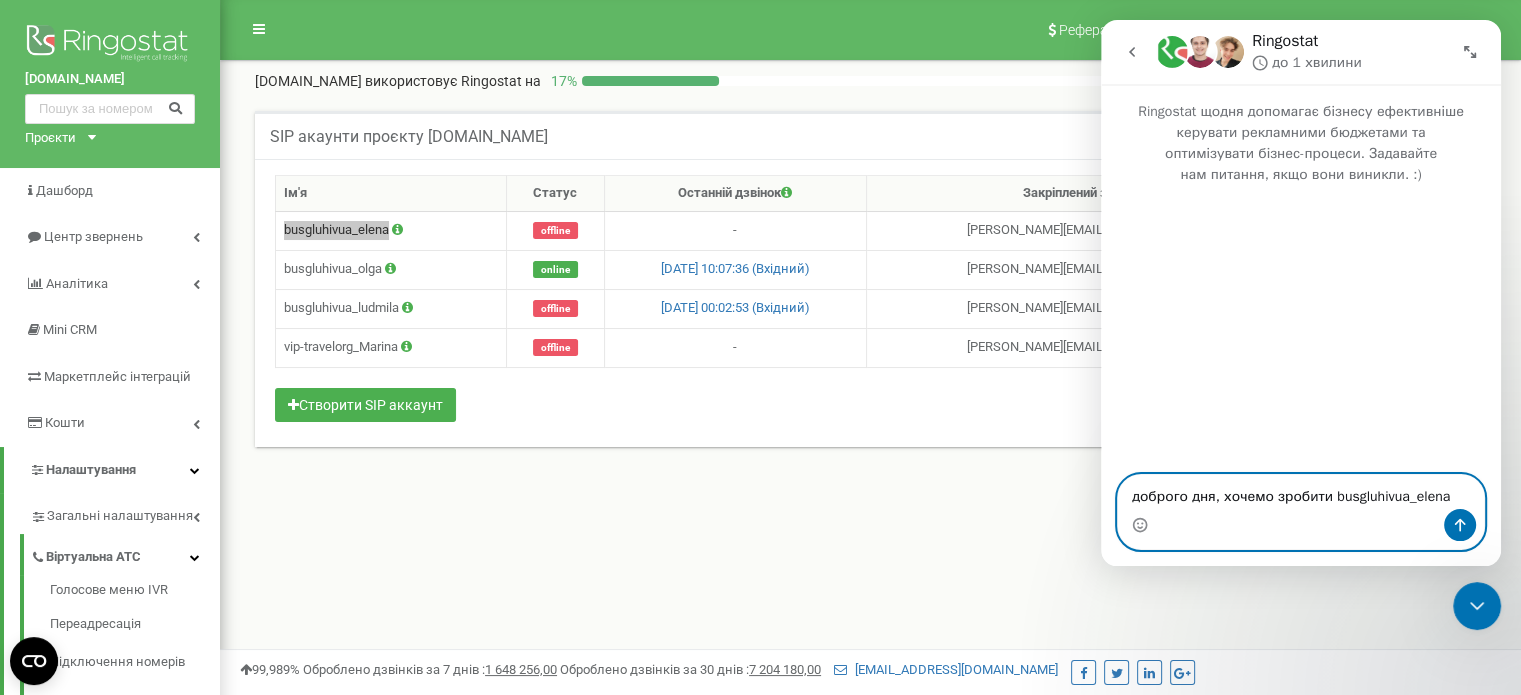 click on "доброго дня, хочемо зробити busgluhivua_elena" at bounding box center (1301, 492) 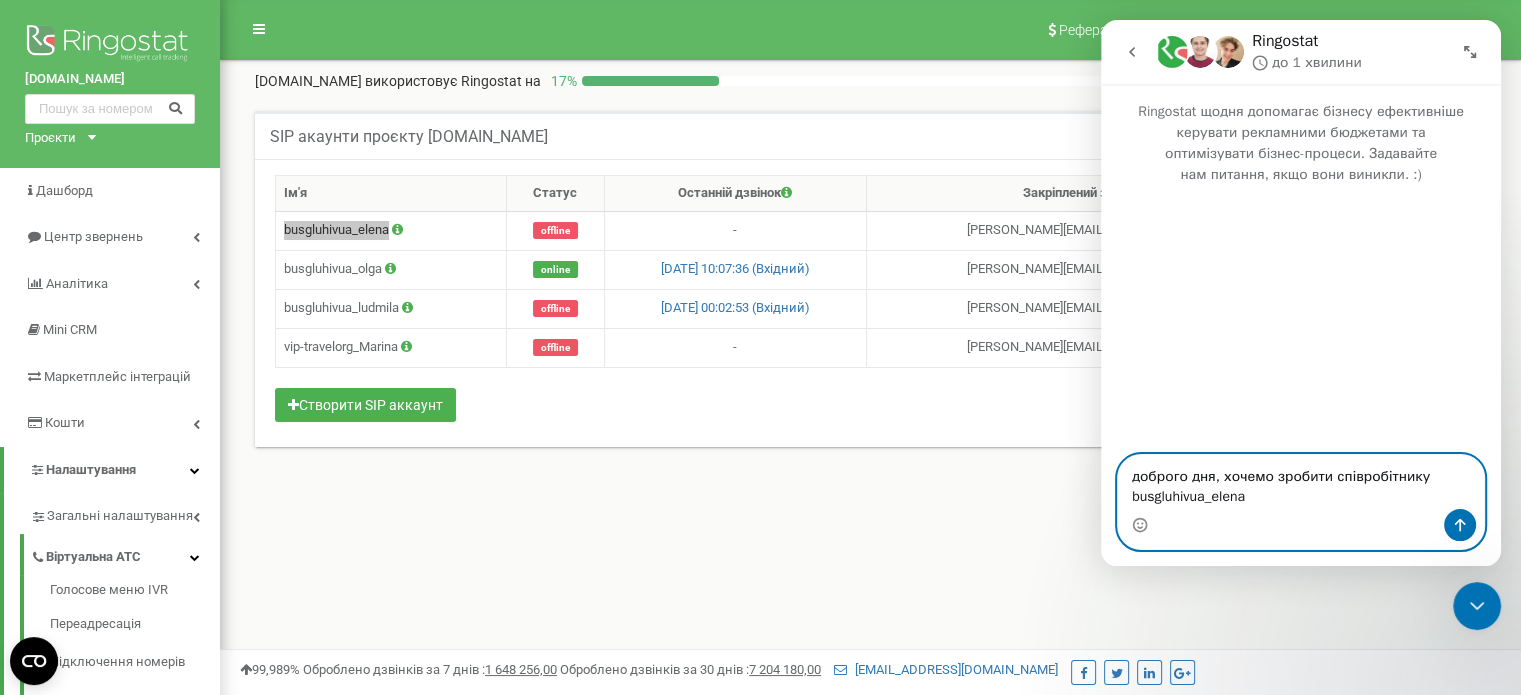 click on "доброго дня, хочемо зробити співробітнику busgluhivua_elena" at bounding box center [1301, 482] 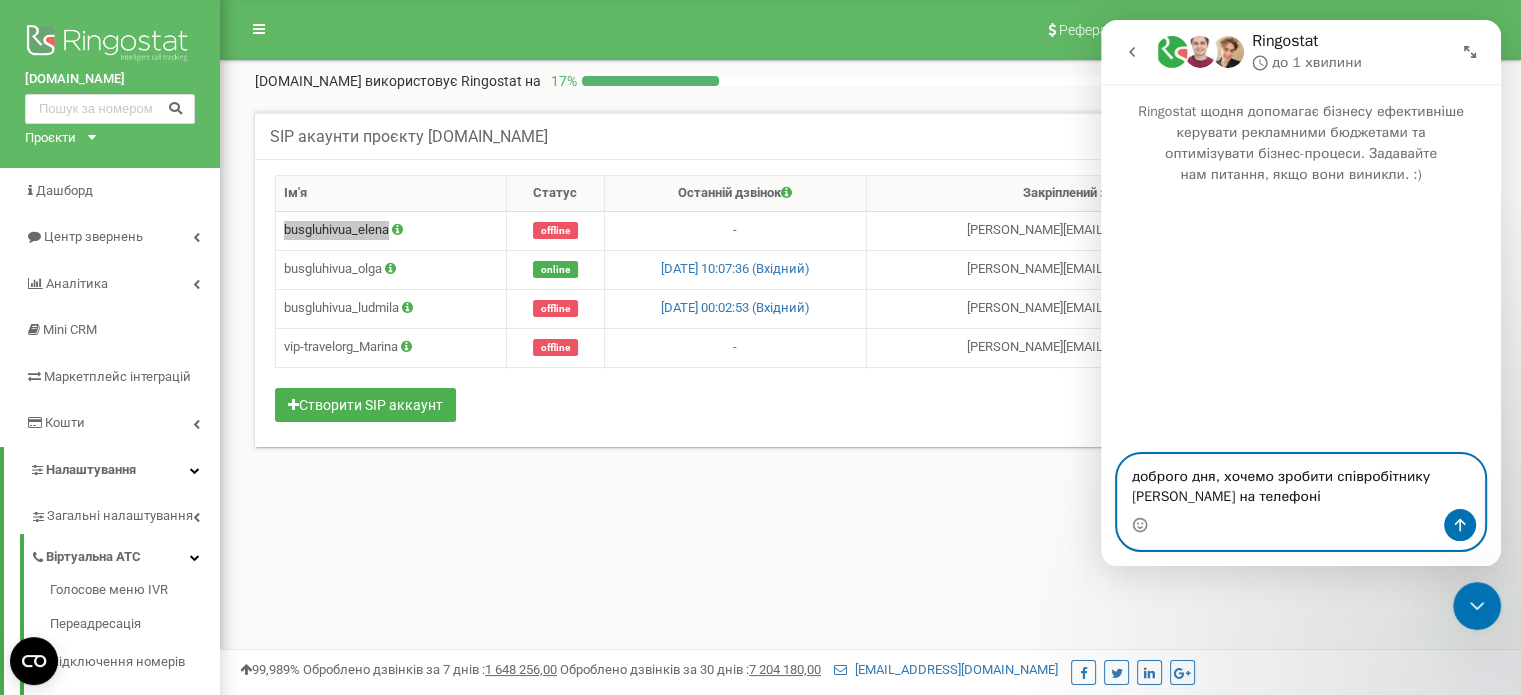 click on "доброго дня, хочемо зробити співробітнику busgluhivua_elena акаунт на телефоні" at bounding box center [1301, 482] 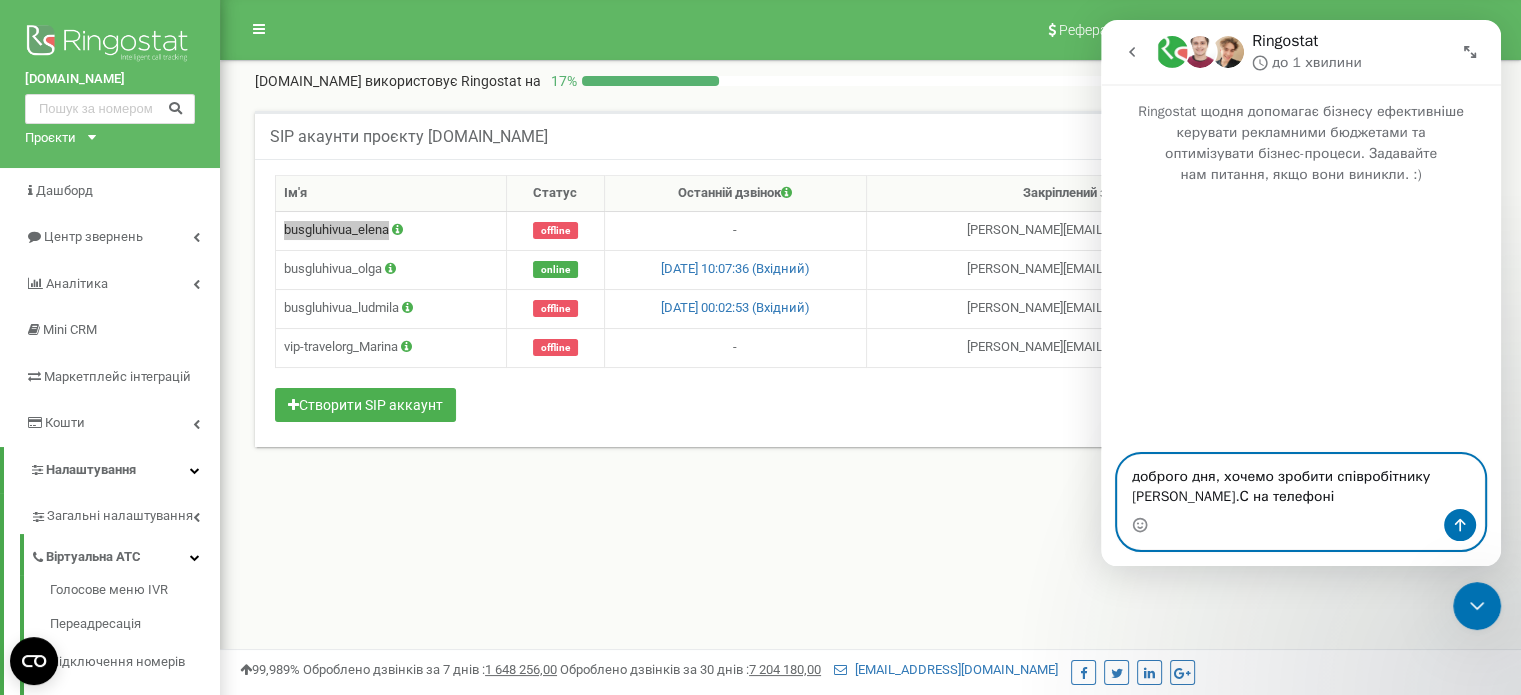type on "доброго дня, хочемо зробити співробітнику busgluhivua_elena акаунт Р.С на телефоні" 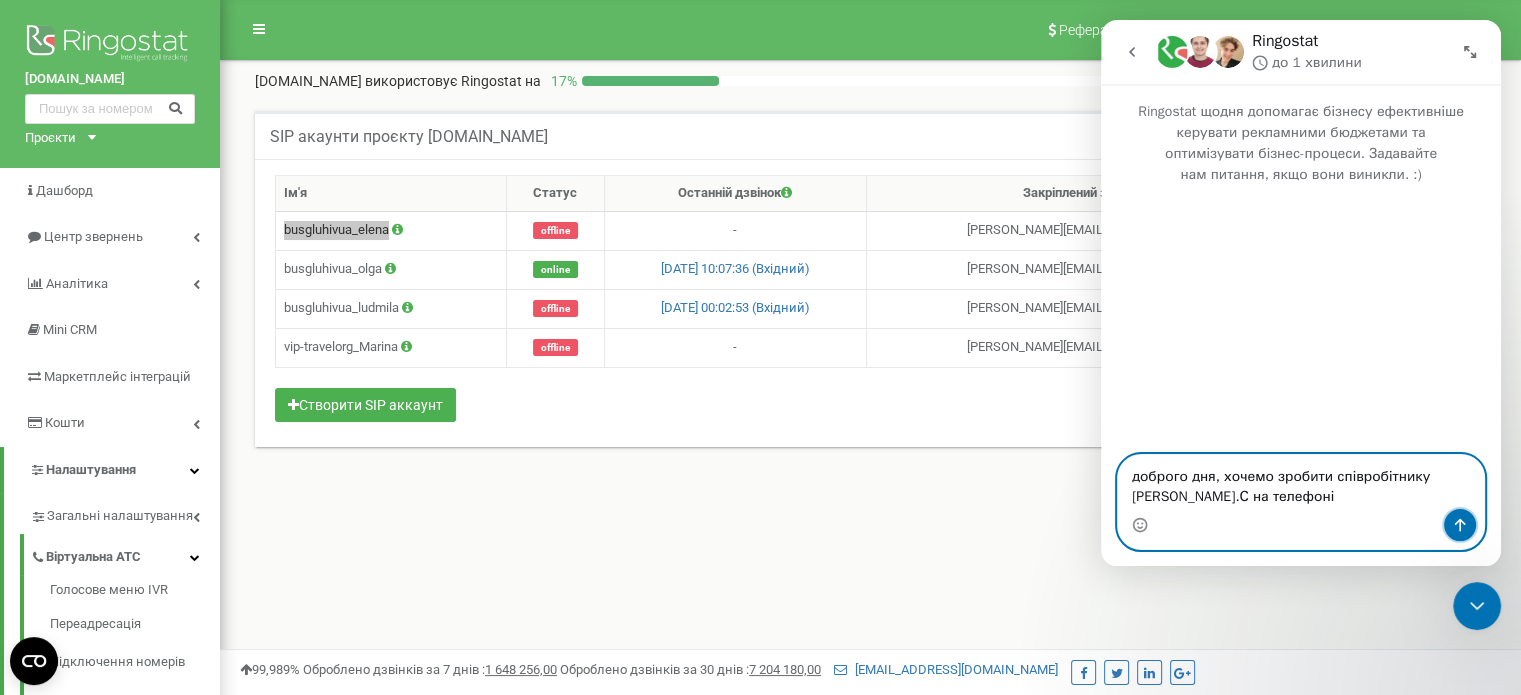click 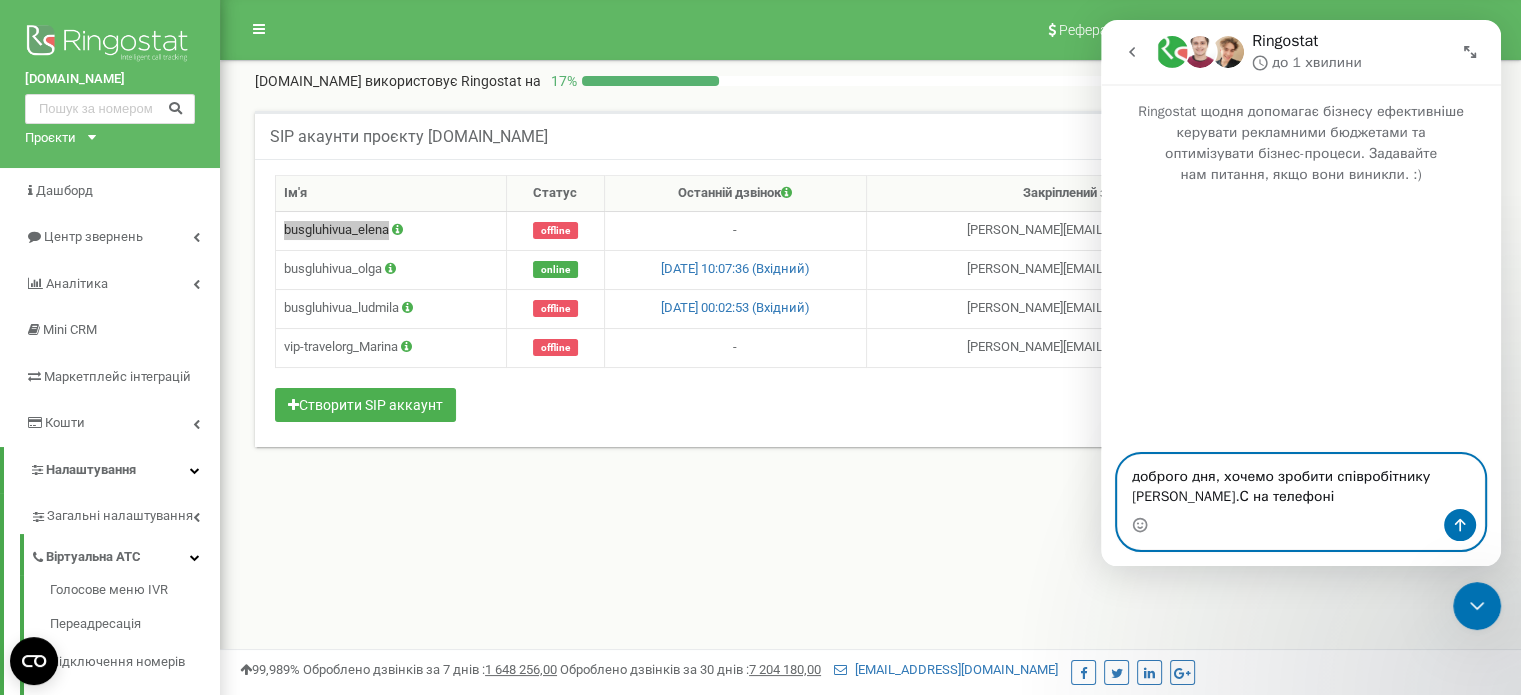 type 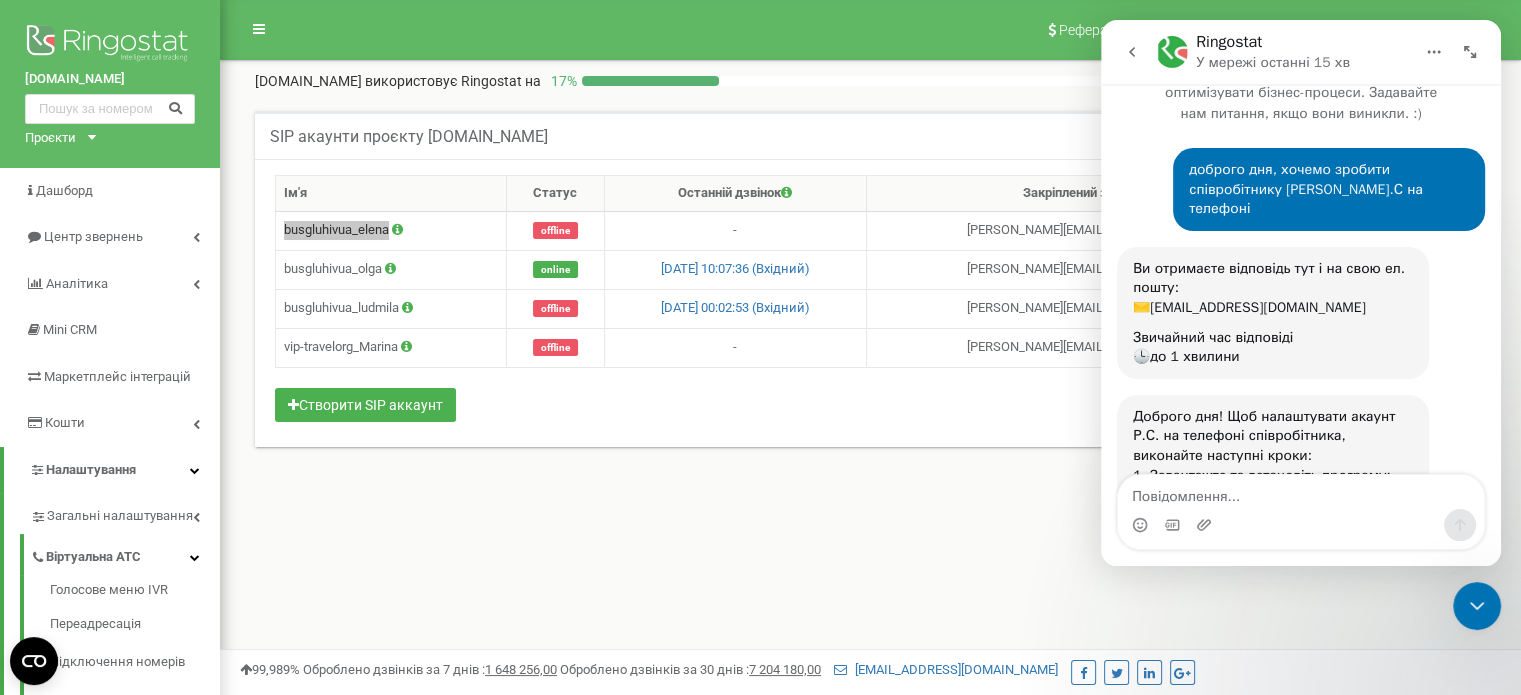 scroll, scrollTop: 141, scrollLeft: 0, axis: vertical 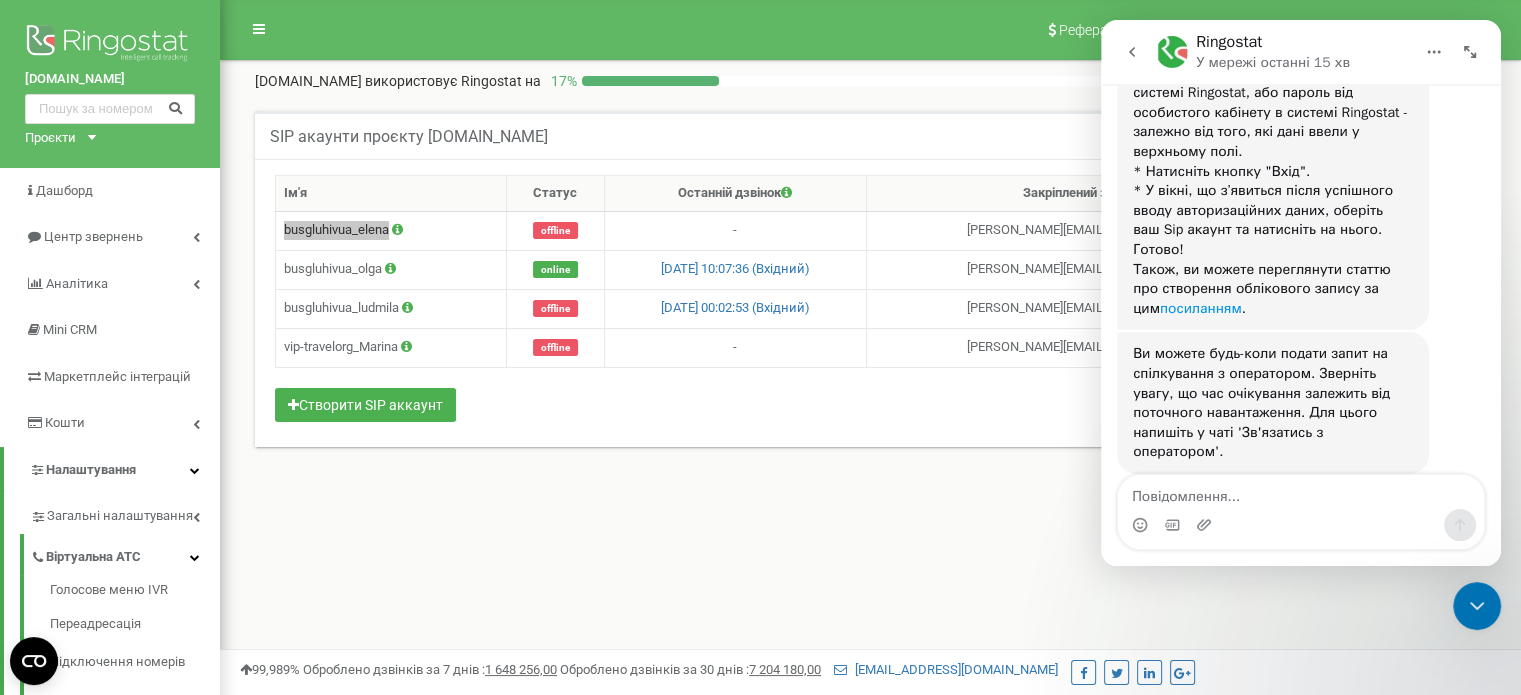 click on "посиланням" at bounding box center [1201, 308] 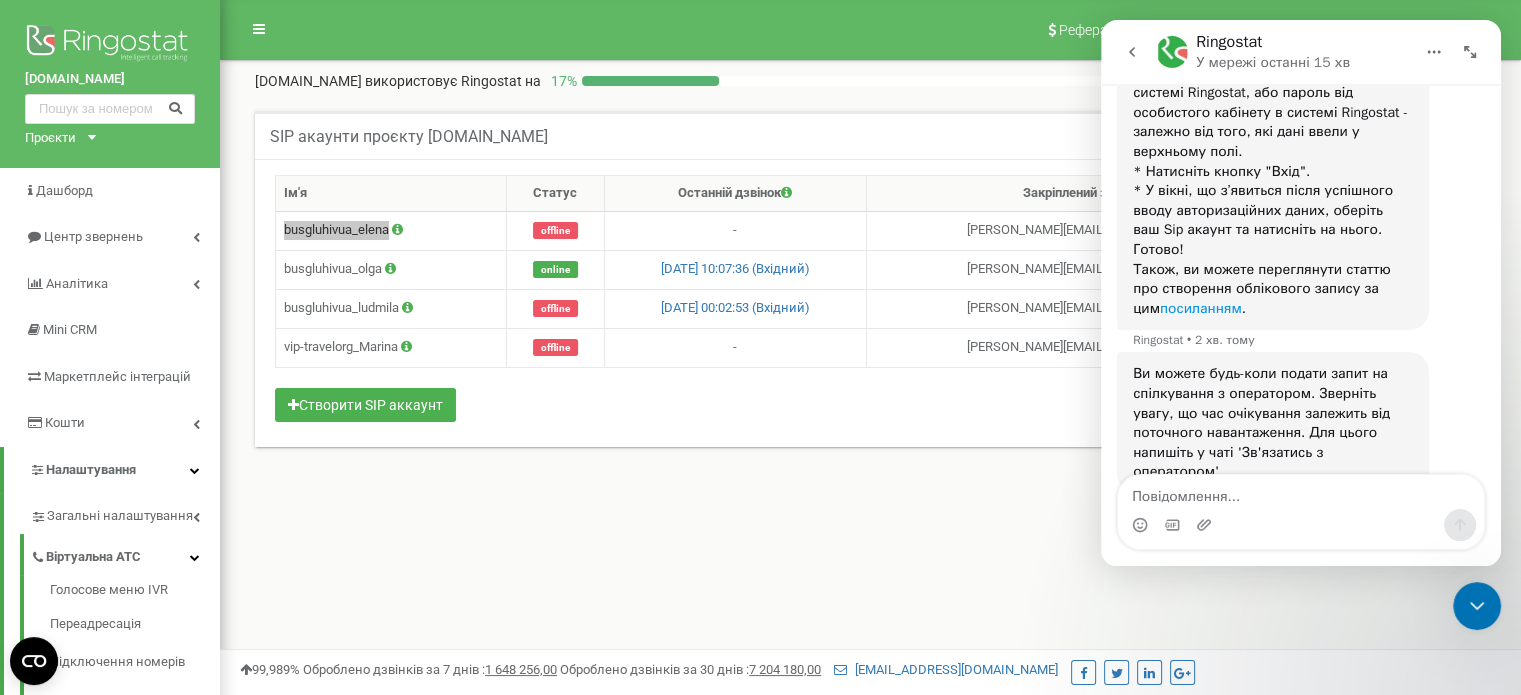 scroll, scrollTop: 914, scrollLeft: 0, axis: vertical 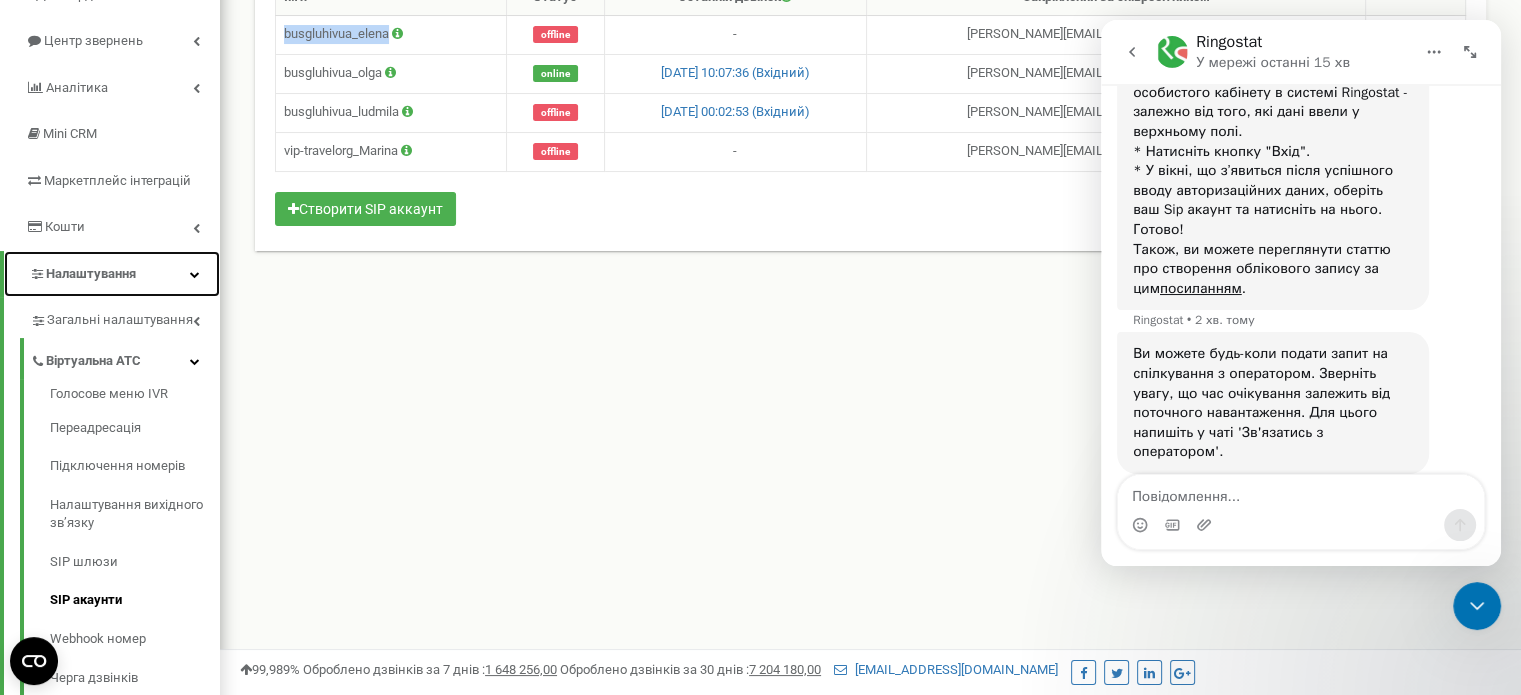 click at bounding box center [195, 274] 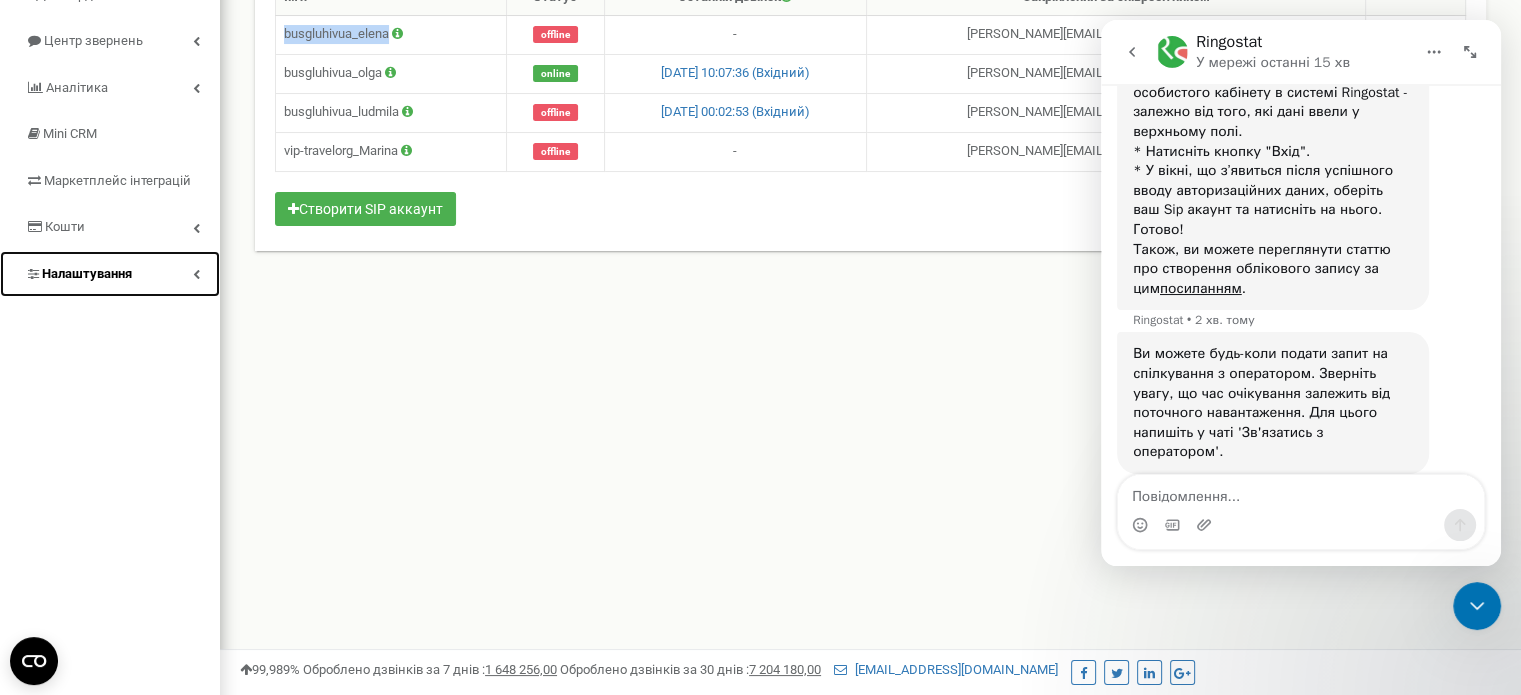 click at bounding box center (196, 274) 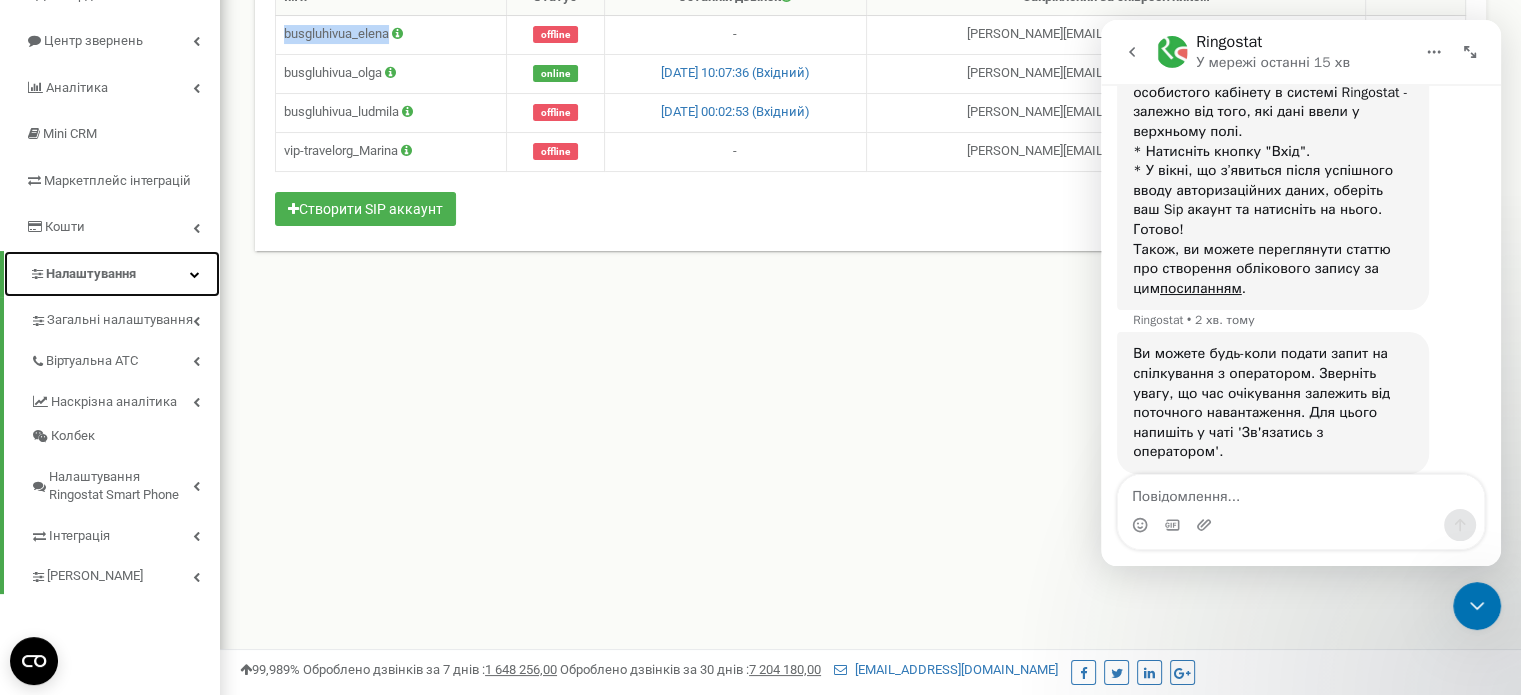 click on "Налаштування" at bounding box center [112, 274] 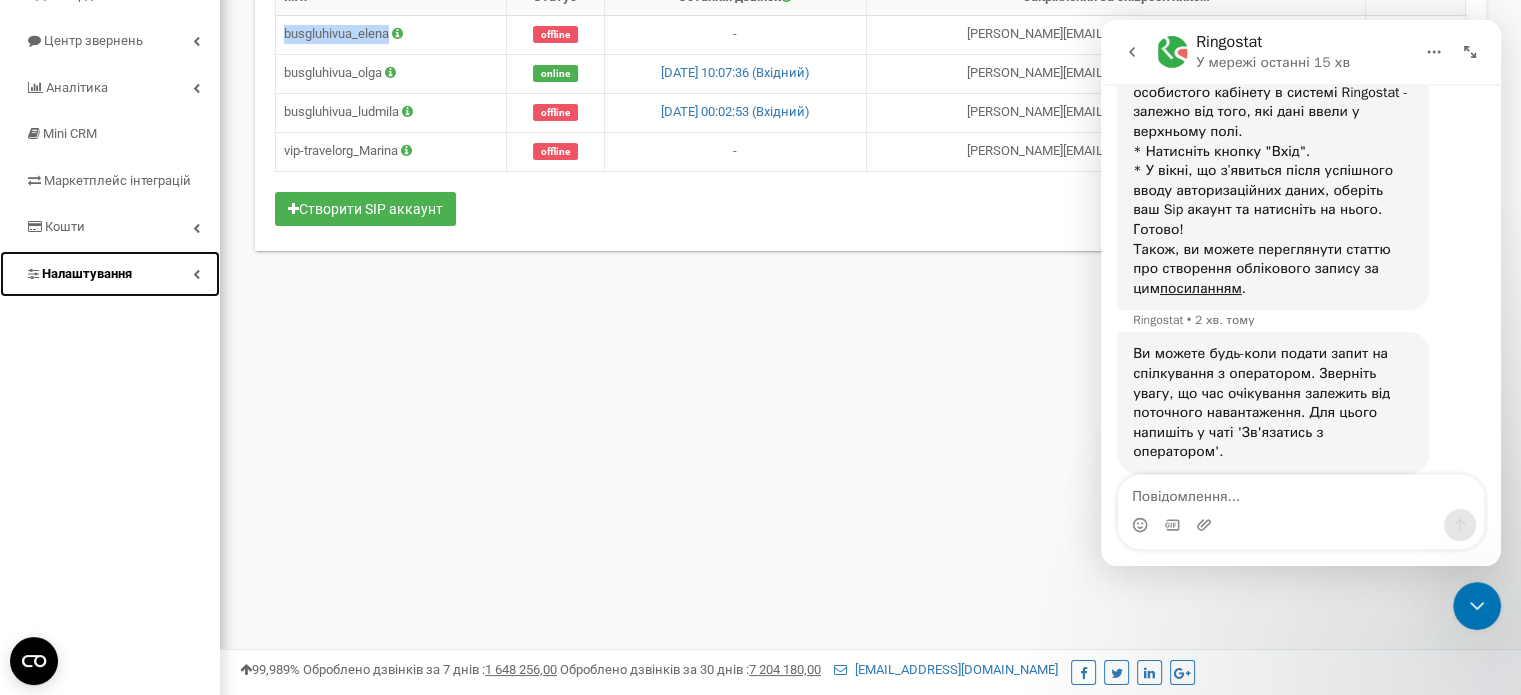 click on "Налаштування" at bounding box center (110, 274) 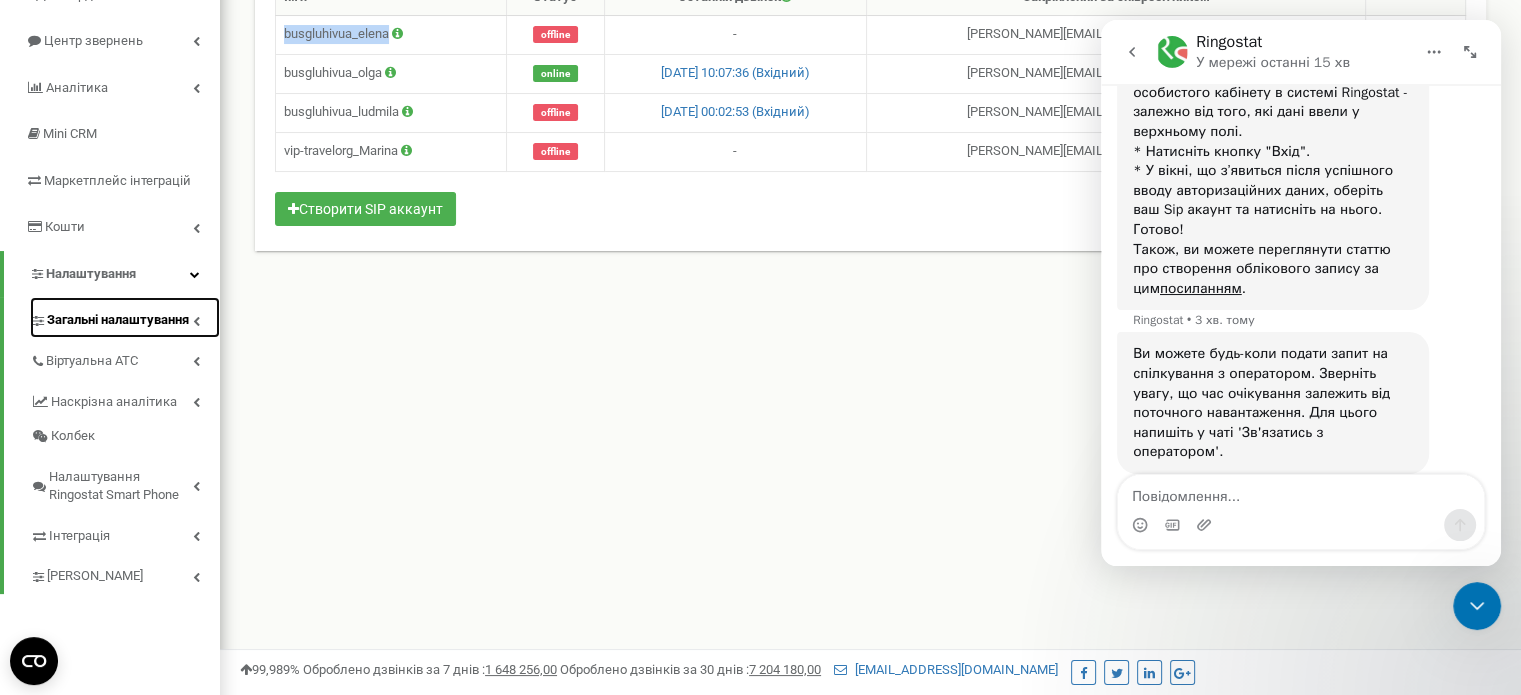 click on "Загальні налаштування" at bounding box center (118, 320) 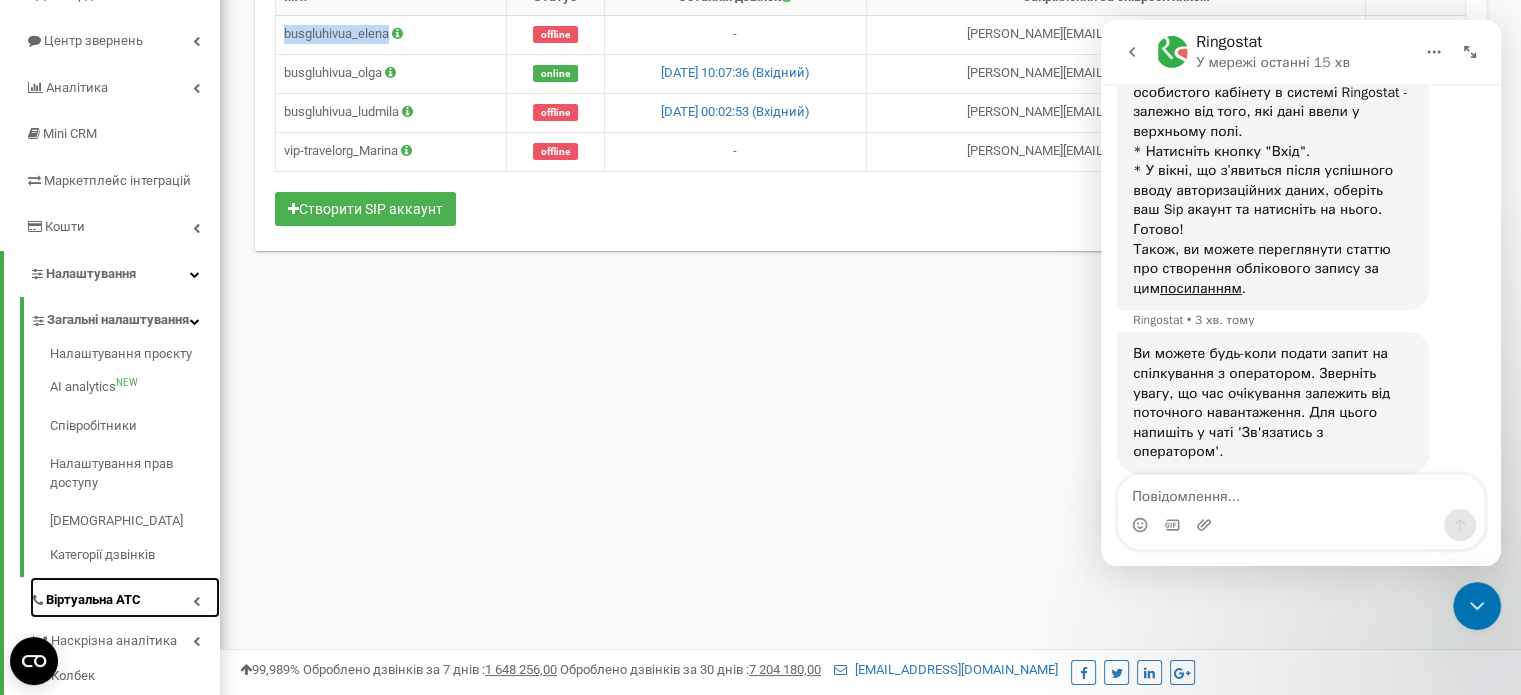 click at bounding box center [196, 601] 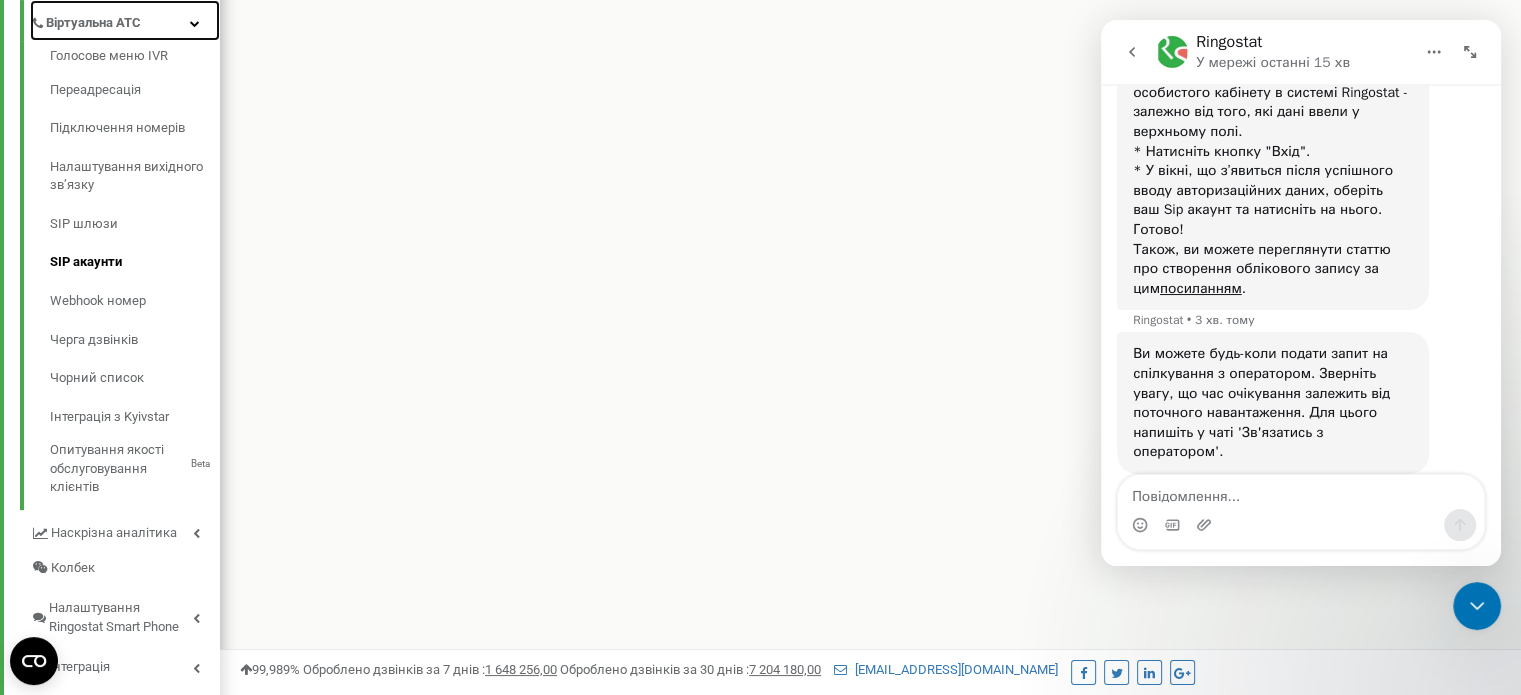 scroll, scrollTop: 614, scrollLeft: 0, axis: vertical 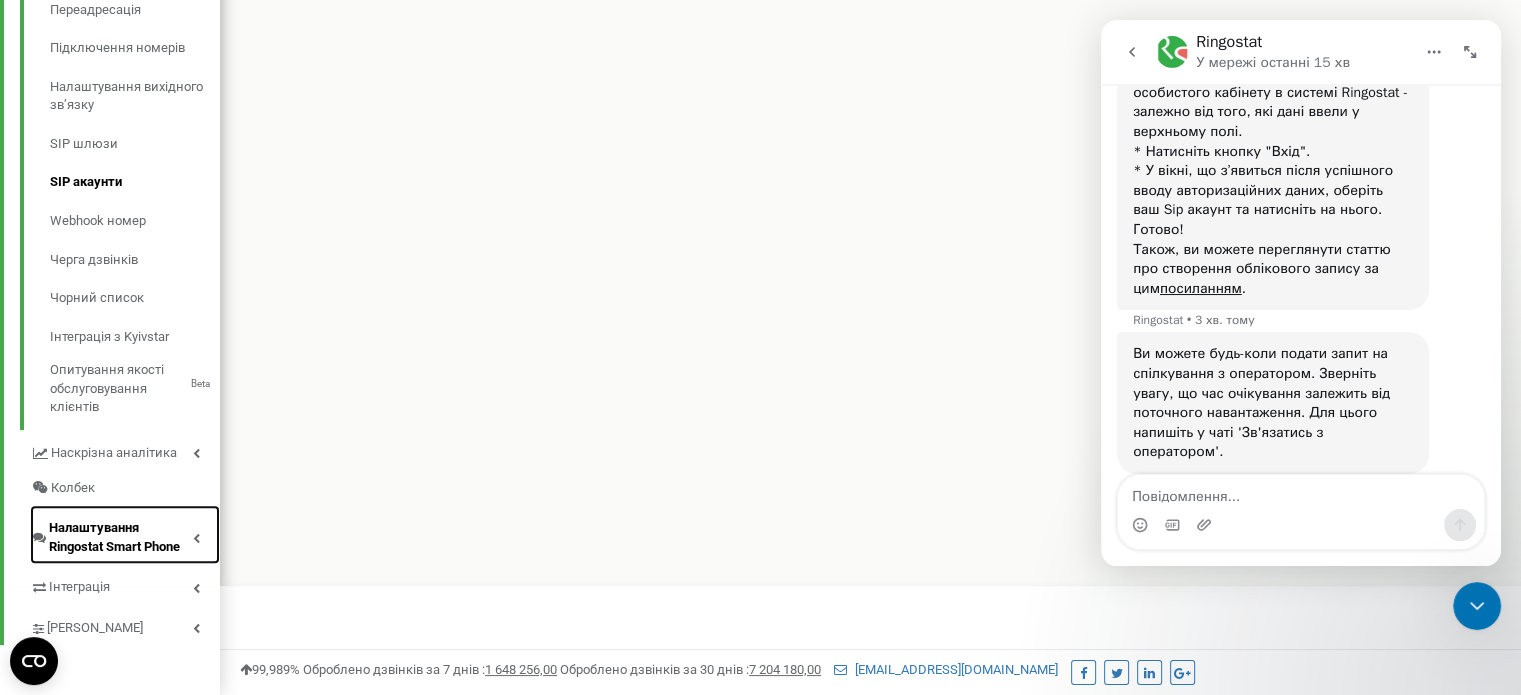 click on "Налаштування Ringostat Smart Phone" at bounding box center (121, 537) 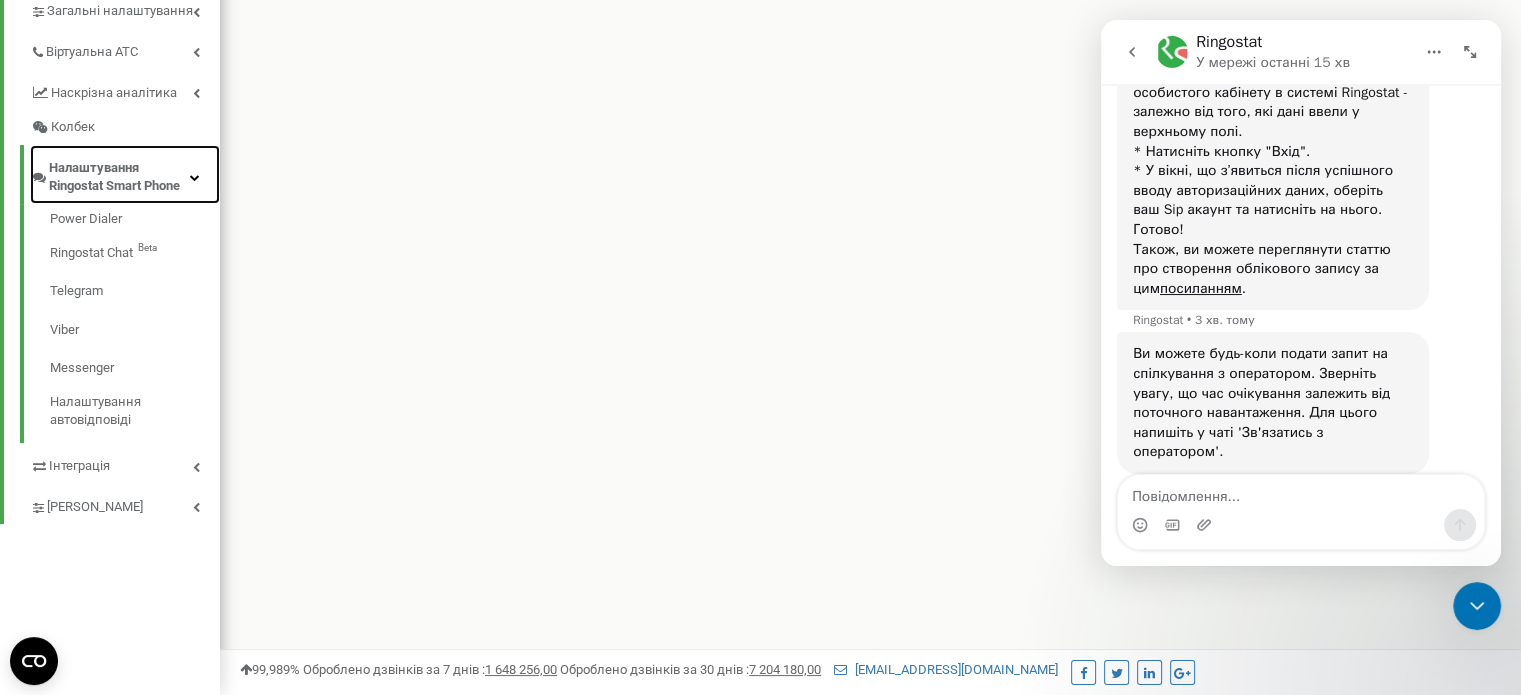 scroll, scrollTop: 144, scrollLeft: 0, axis: vertical 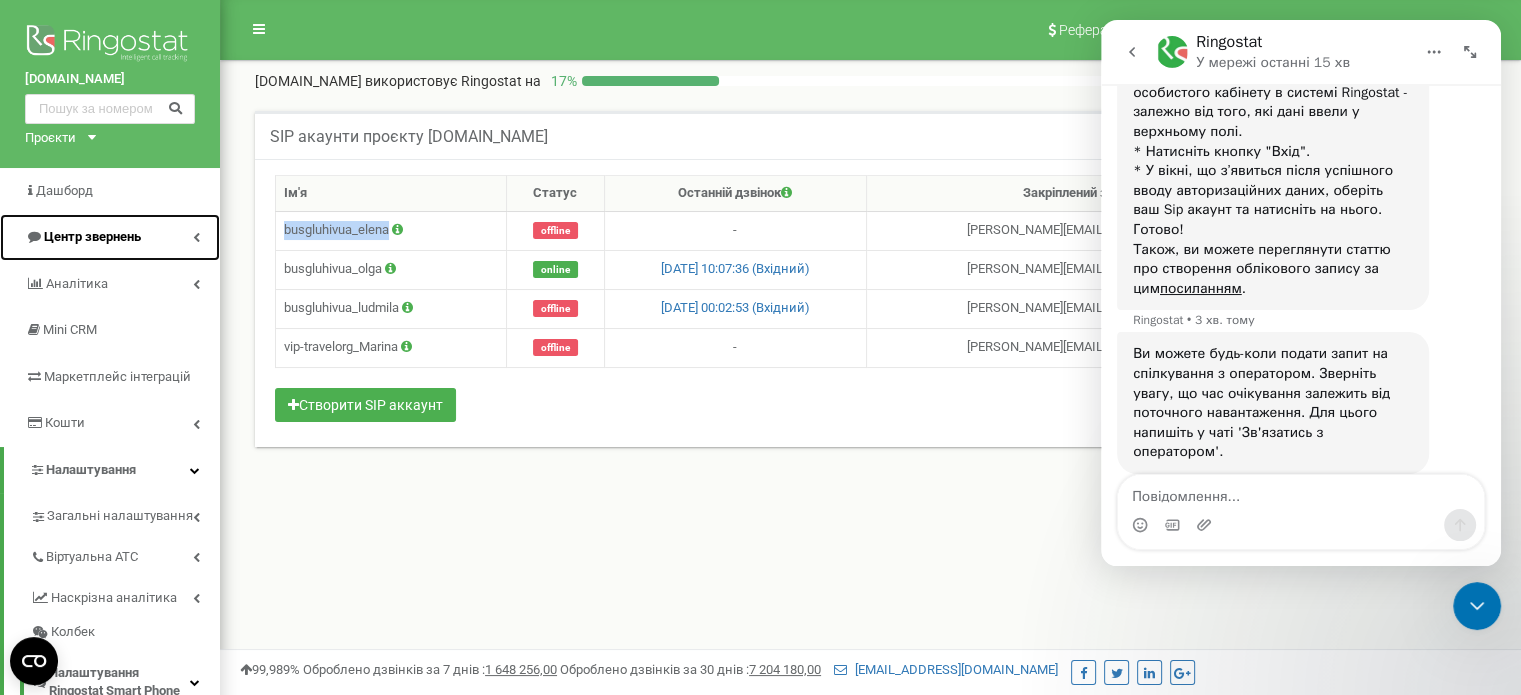 click on "Центр звернень" at bounding box center (92, 236) 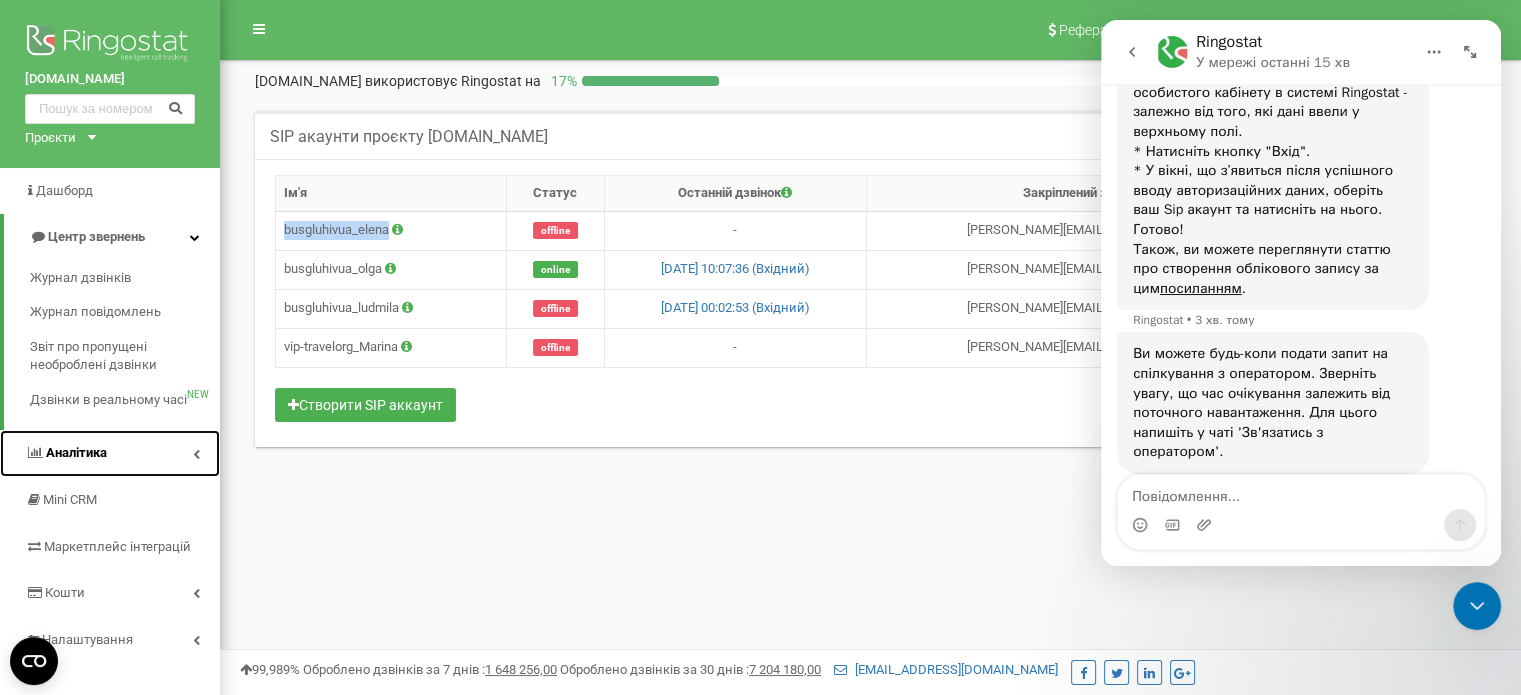 click on "Аналiтика" at bounding box center [76, 452] 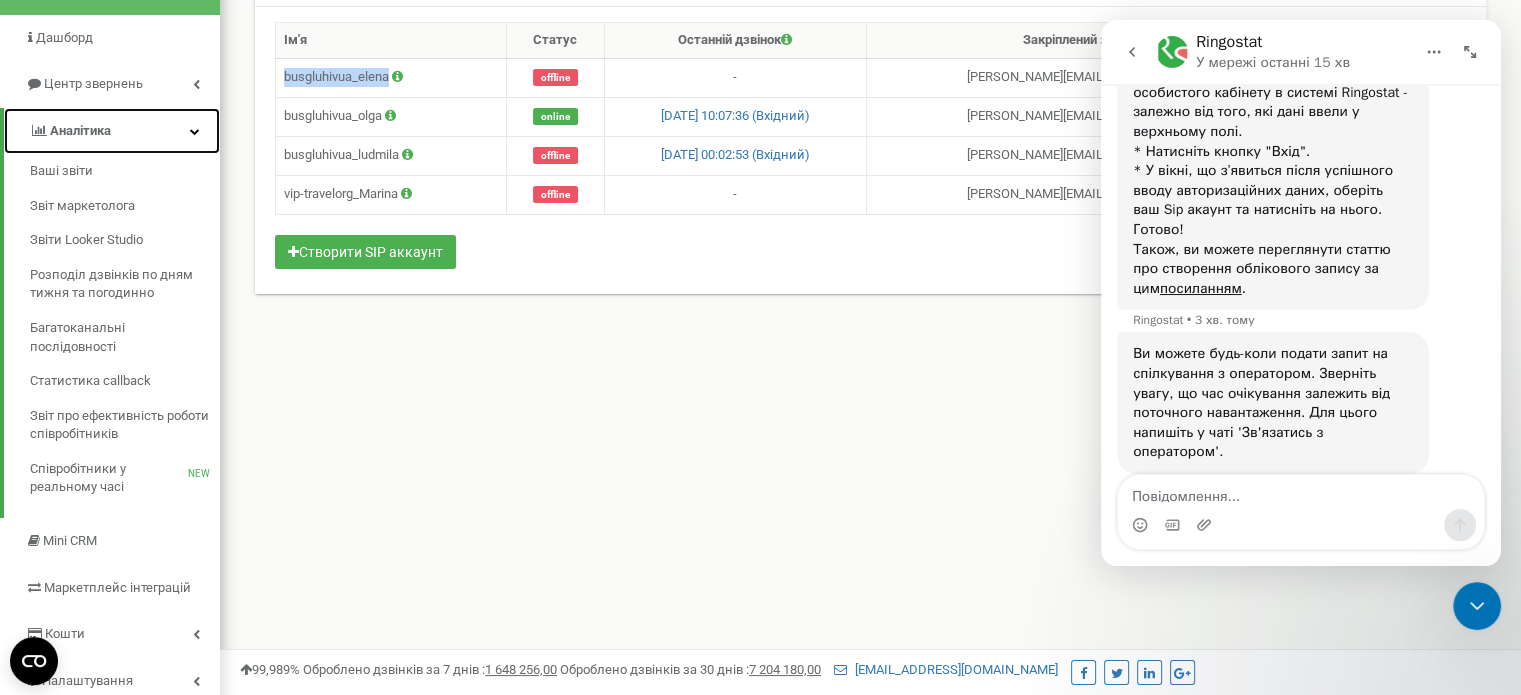 scroll, scrollTop: 164, scrollLeft: 0, axis: vertical 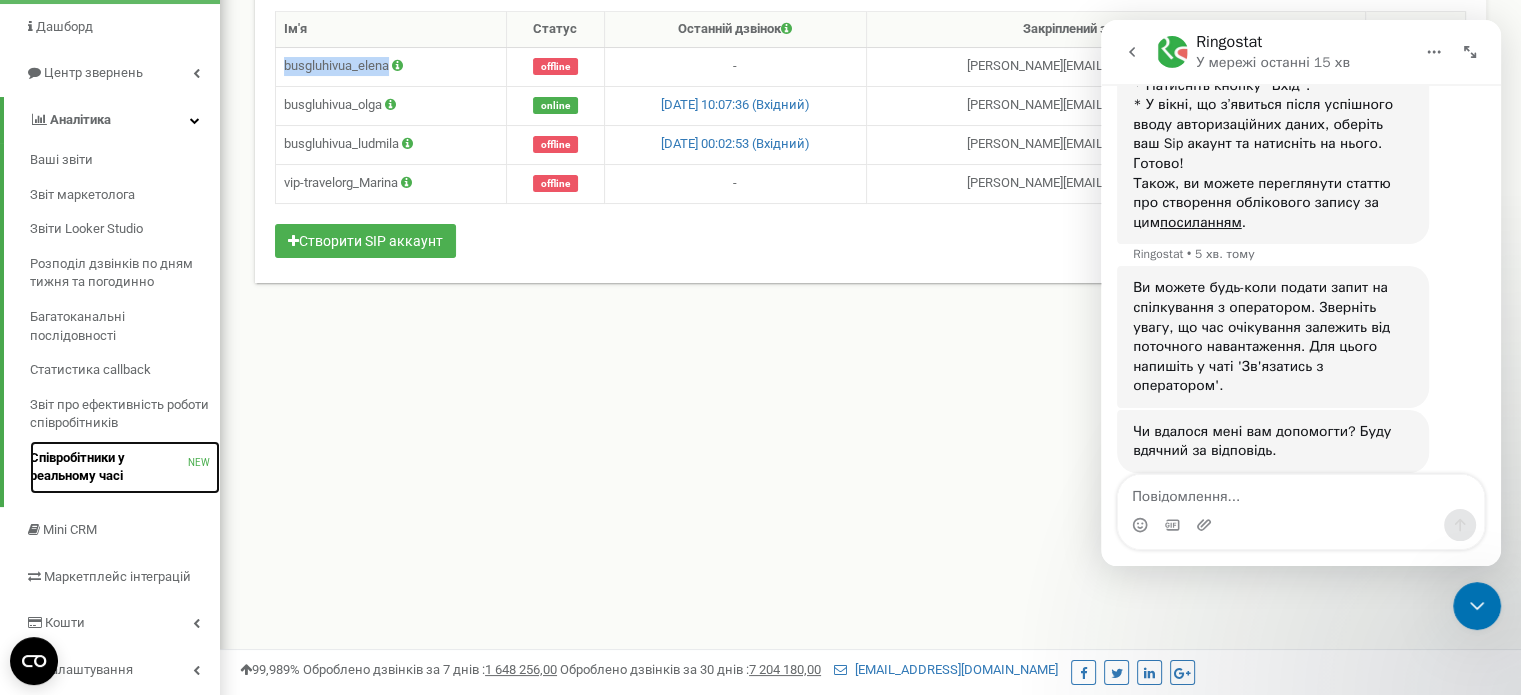 click on "Співробітники у реальному часі" at bounding box center (109, 467) 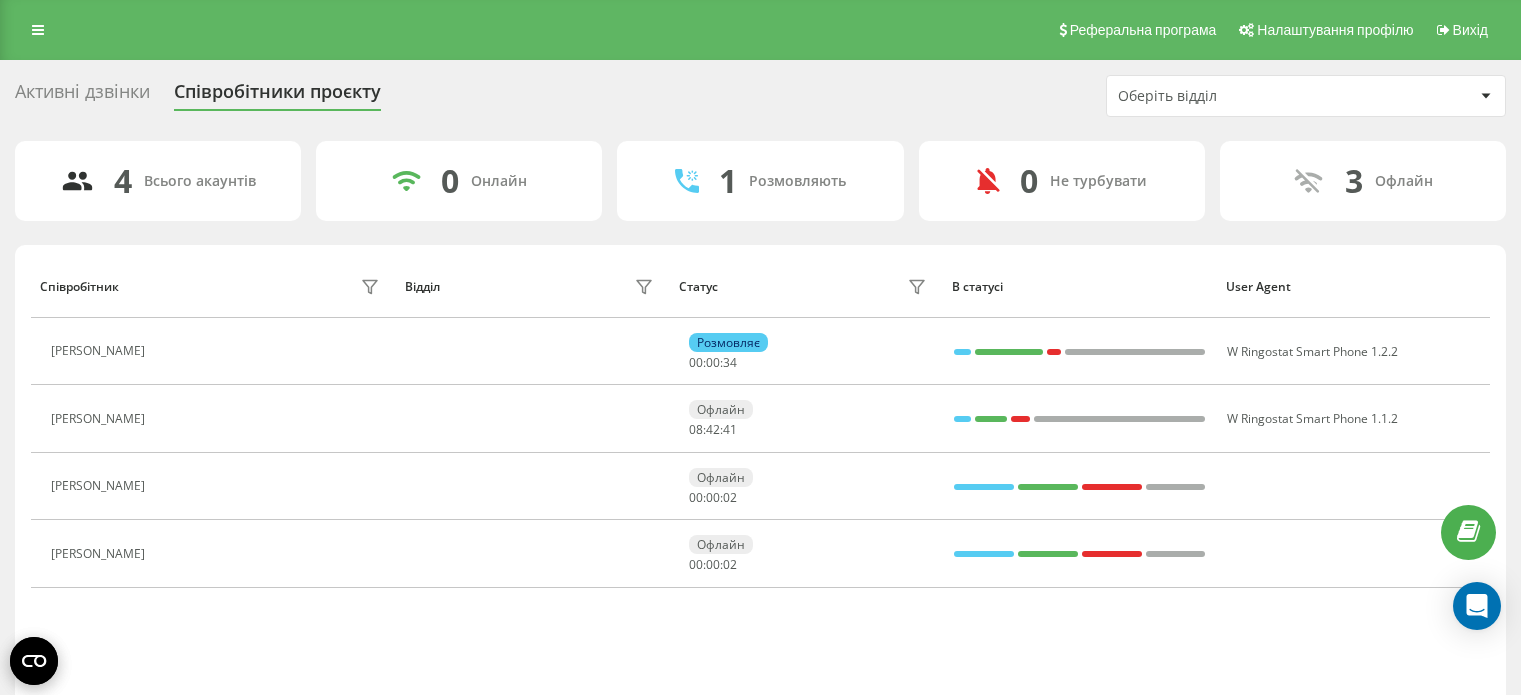 scroll, scrollTop: 0, scrollLeft: 0, axis: both 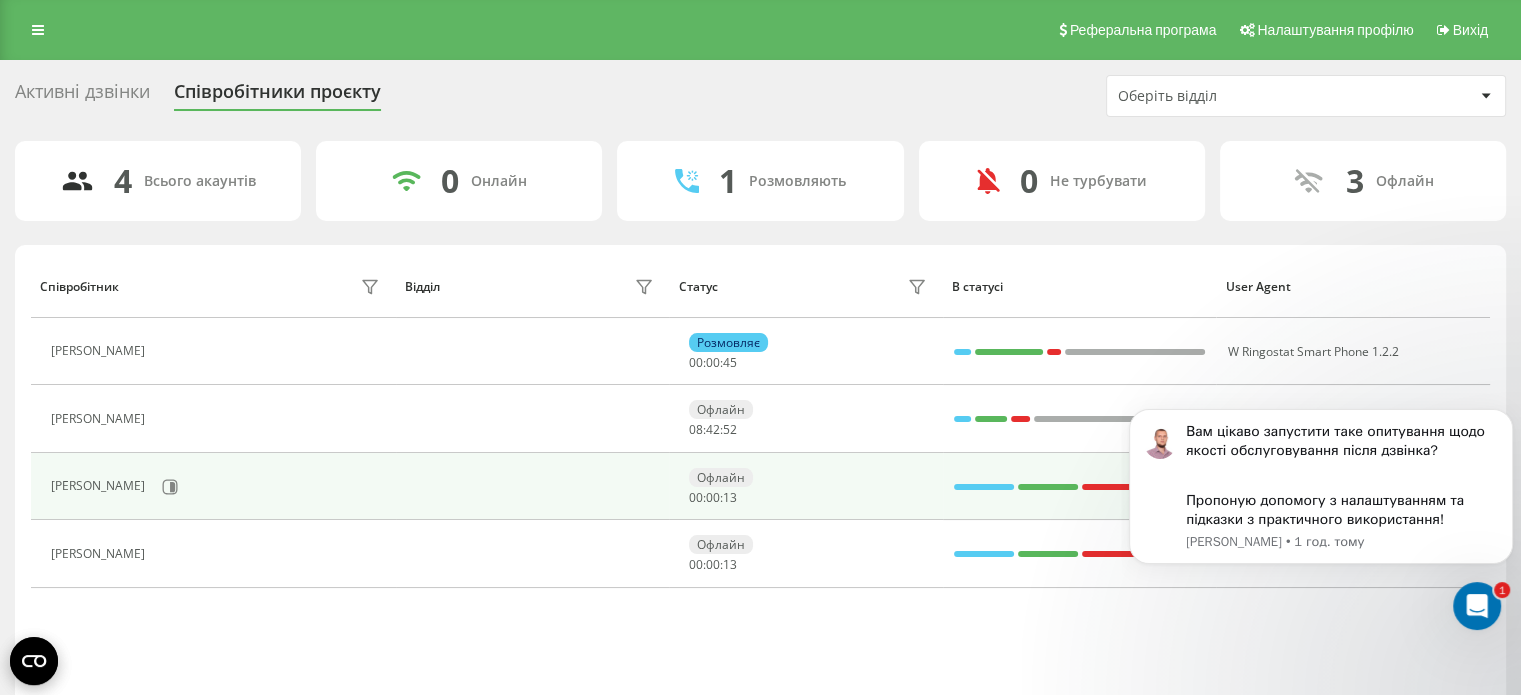 click at bounding box center (533, 486) 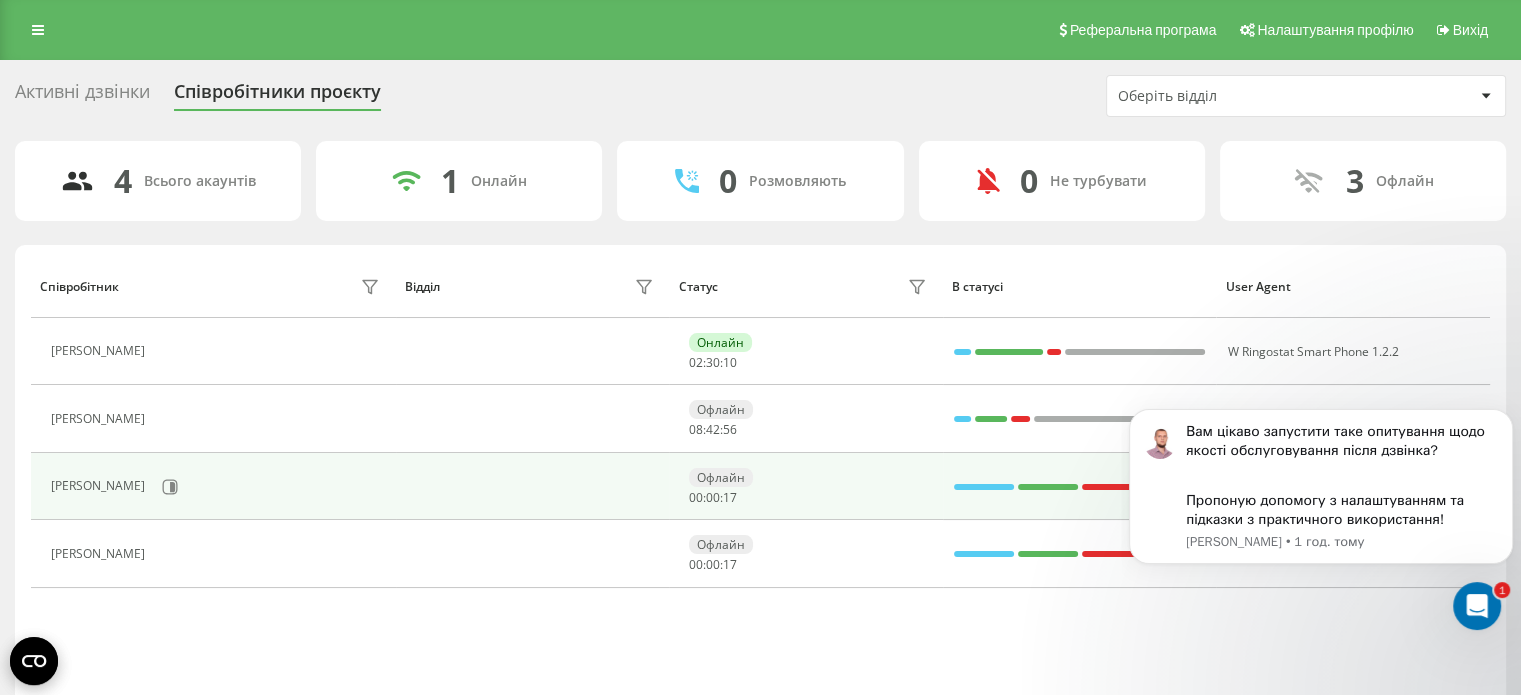 click at bounding box center (533, 486) 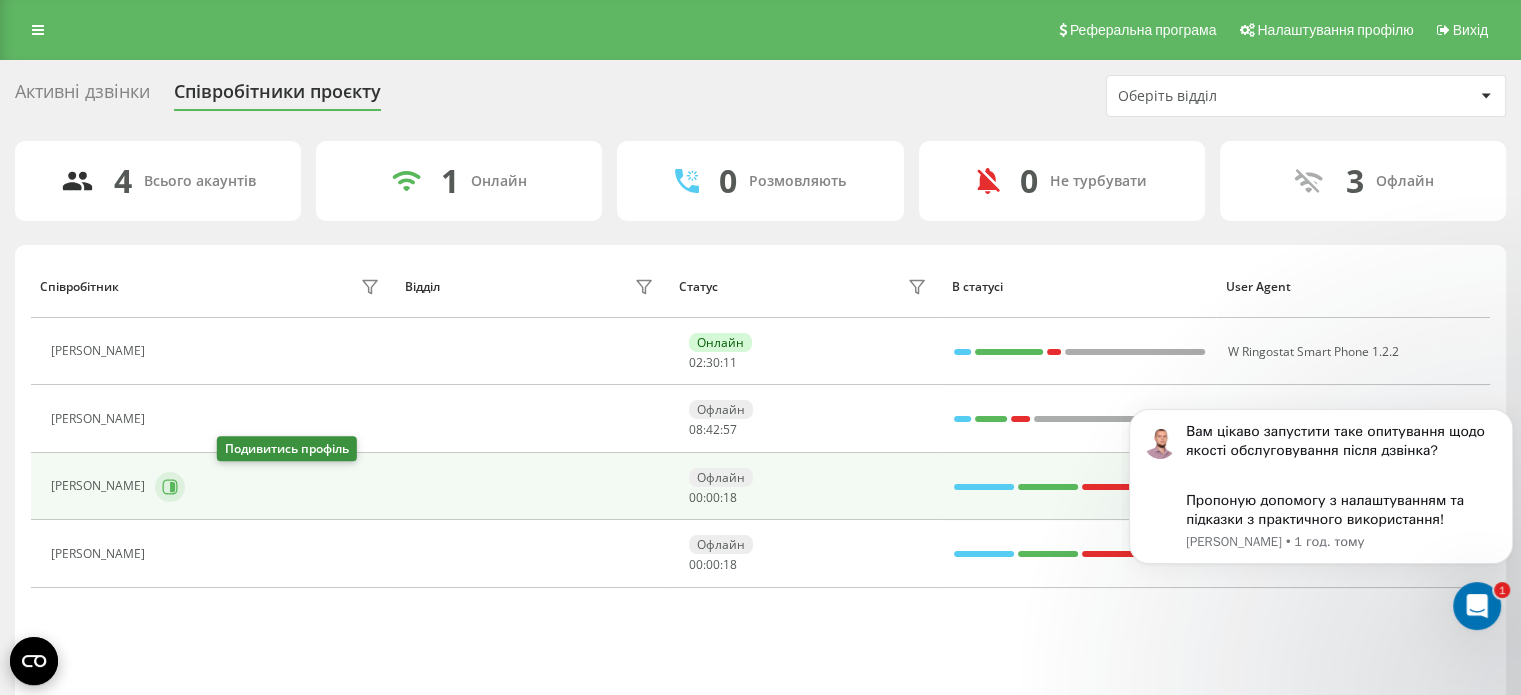 click 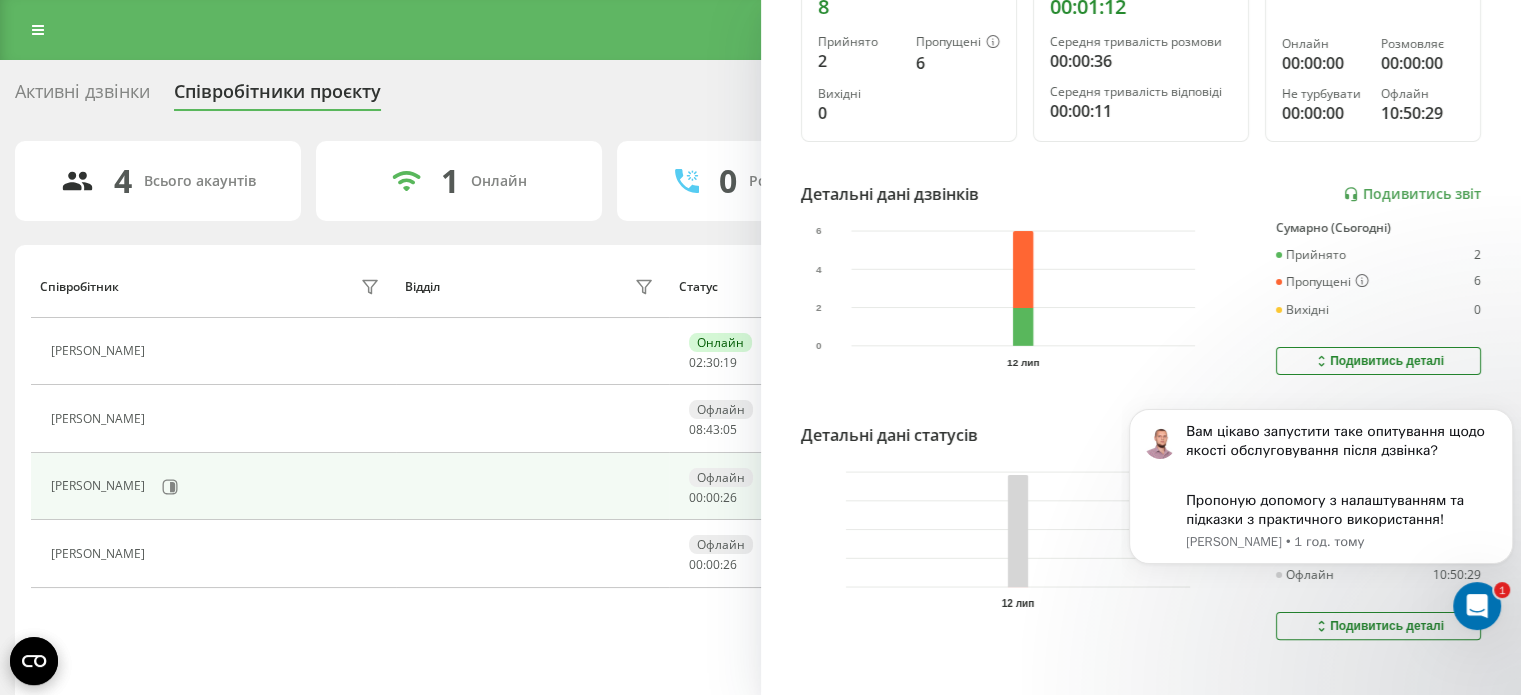 scroll, scrollTop: 360, scrollLeft: 0, axis: vertical 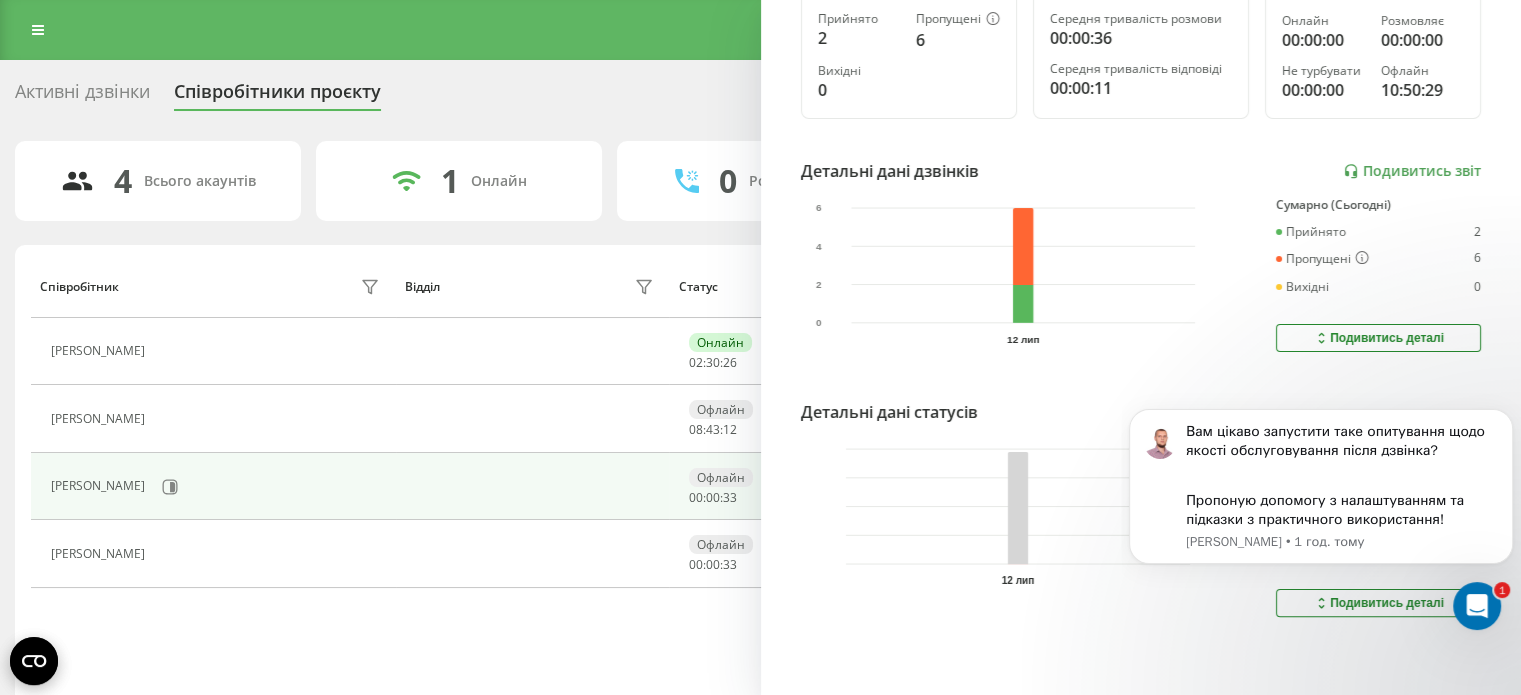 click on "Співробітники проєкту" at bounding box center [277, 96] 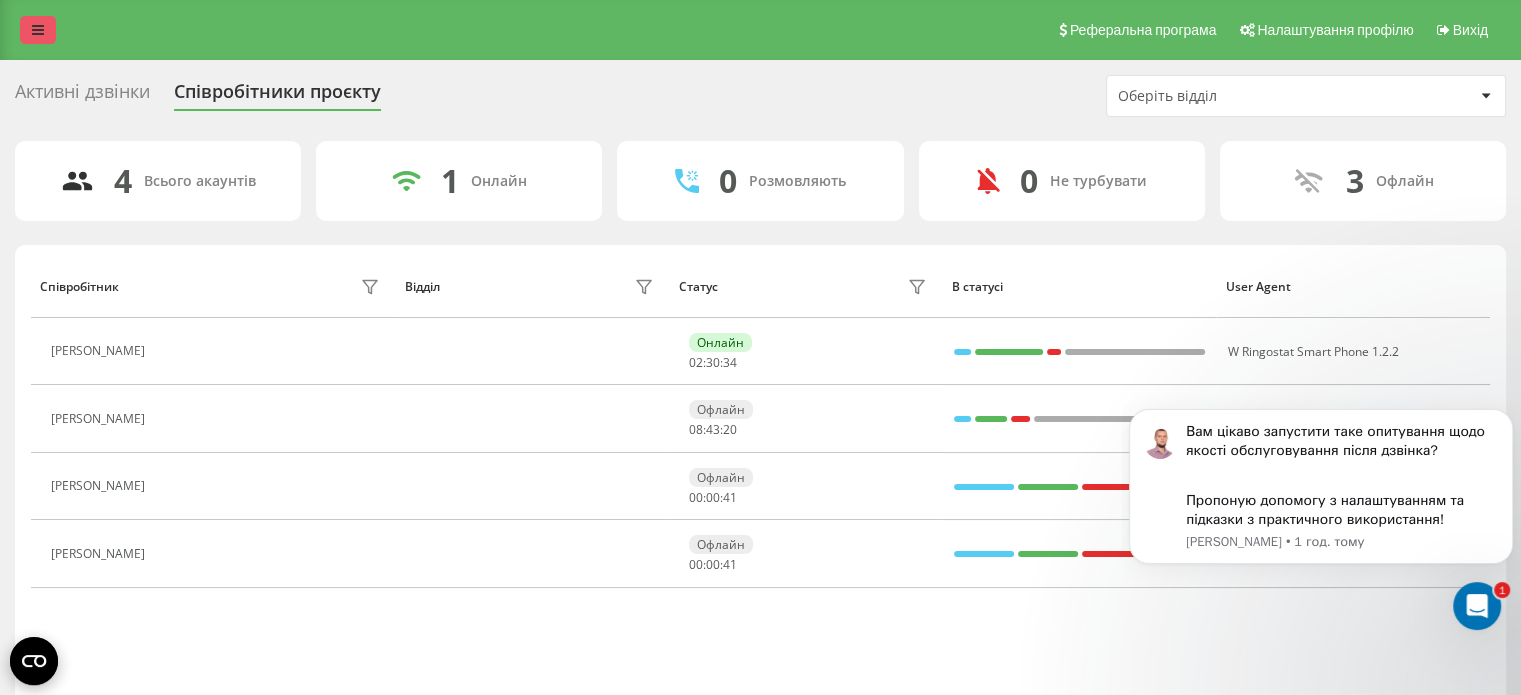 click at bounding box center (38, 30) 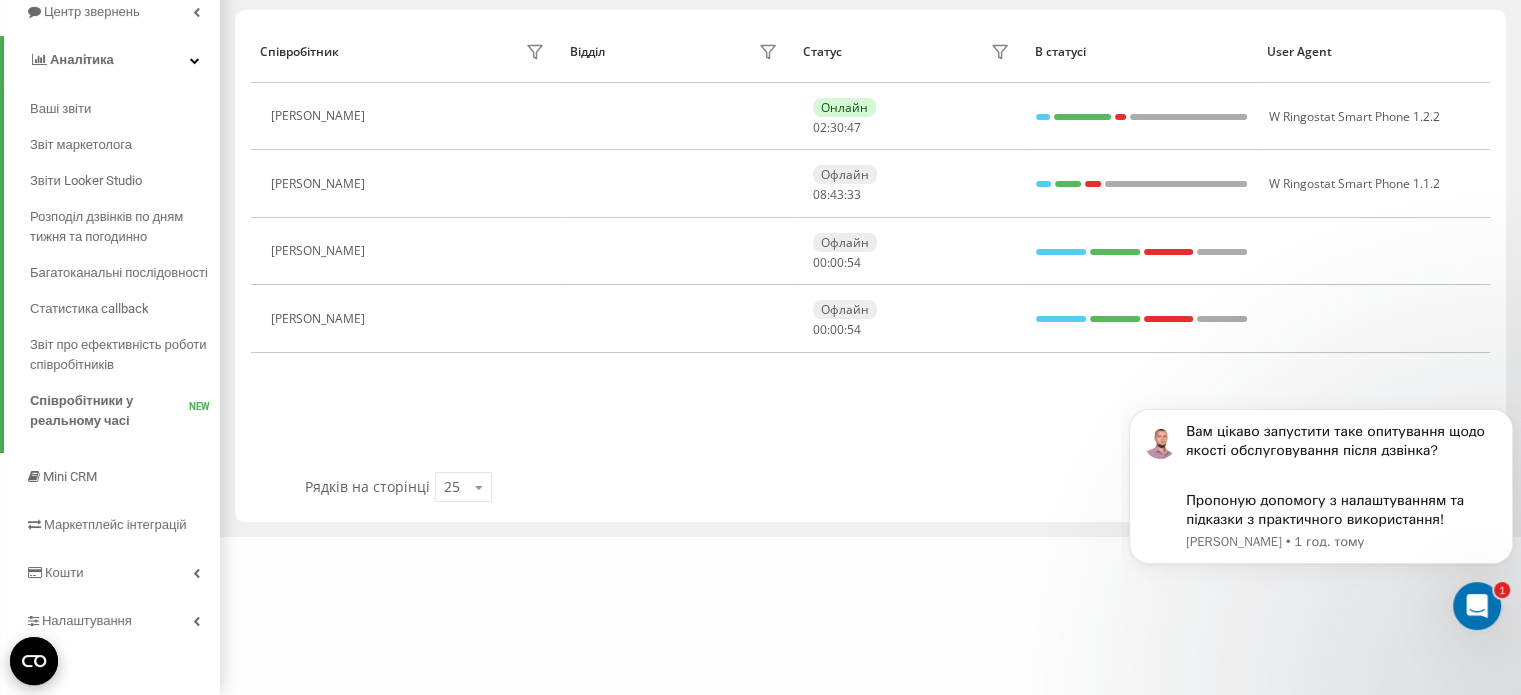 scroll, scrollTop: 255, scrollLeft: 0, axis: vertical 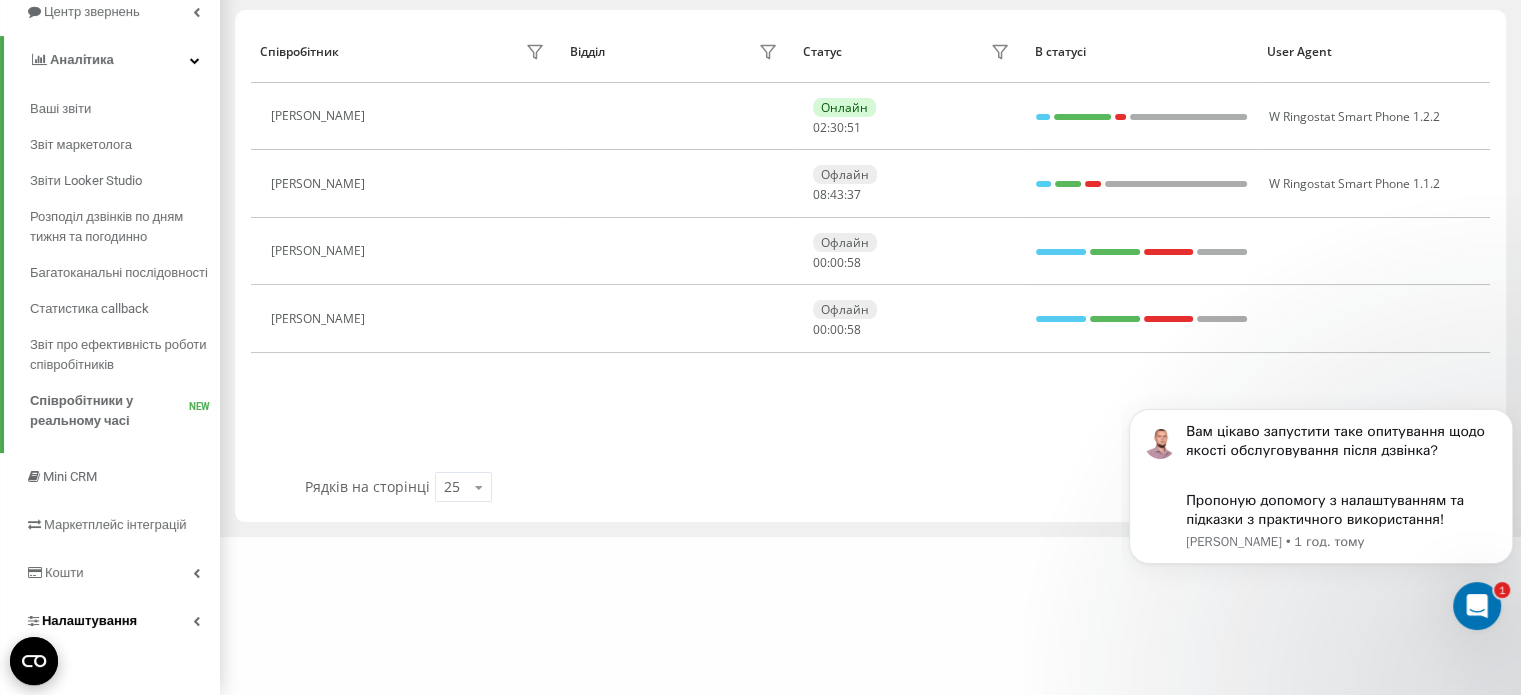 click on "Налаштування" at bounding box center (81, 621) 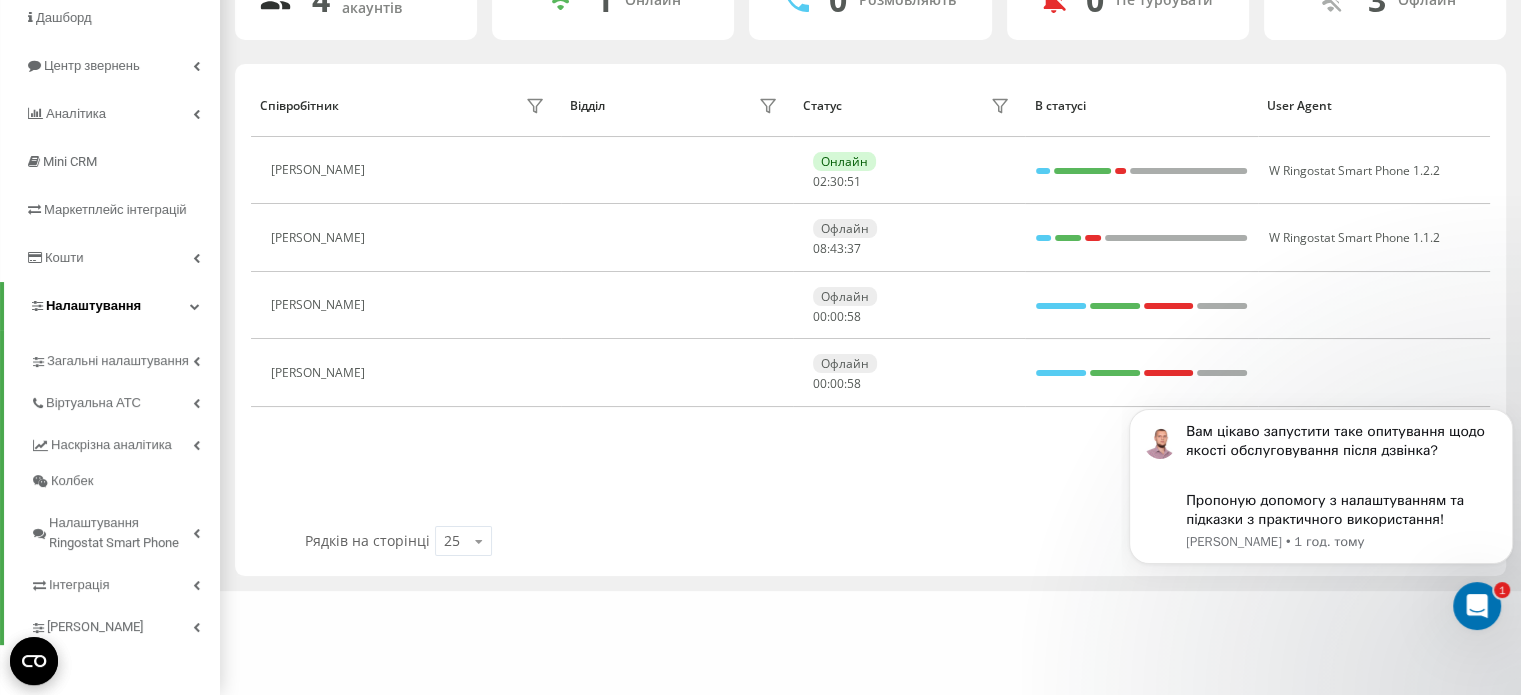 scroll, scrollTop: 180, scrollLeft: 0, axis: vertical 